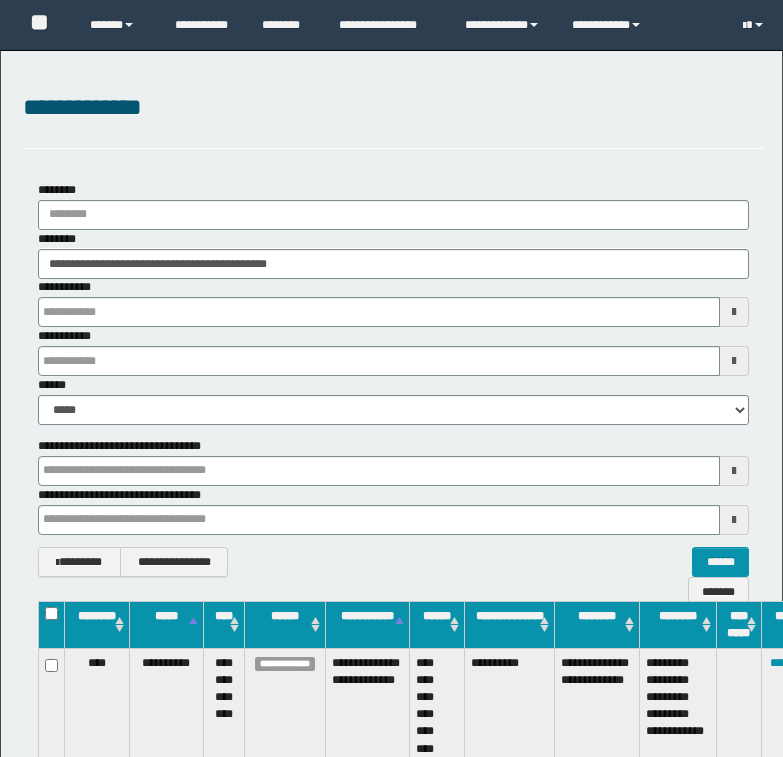 scroll, scrollTop: 100, scrollLeft: 35, axis: both 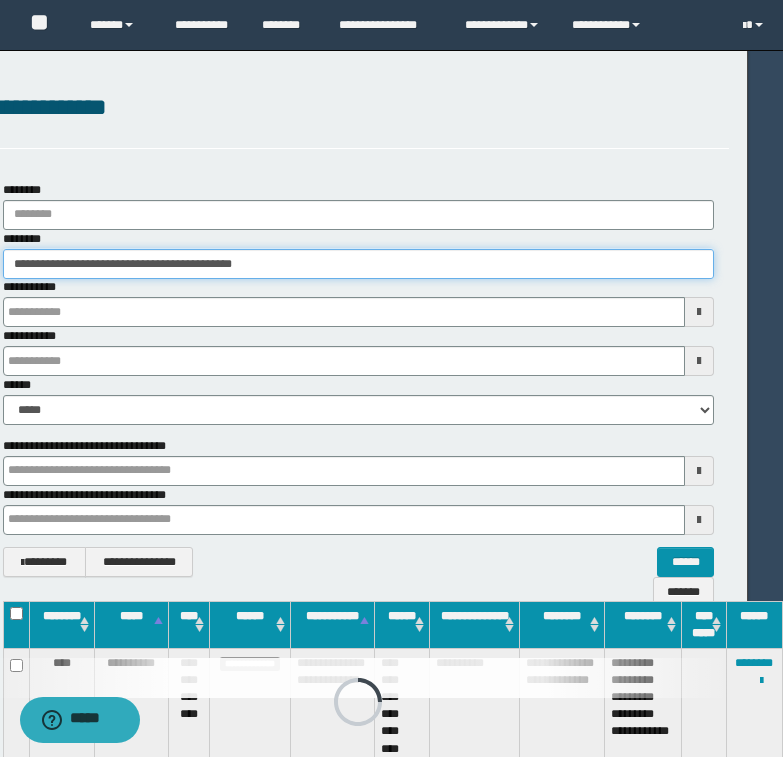 drag, startPoint x: 16, startPoint y: 263, endPoint x: 220, endPoint y: 267, distance: 204.03922 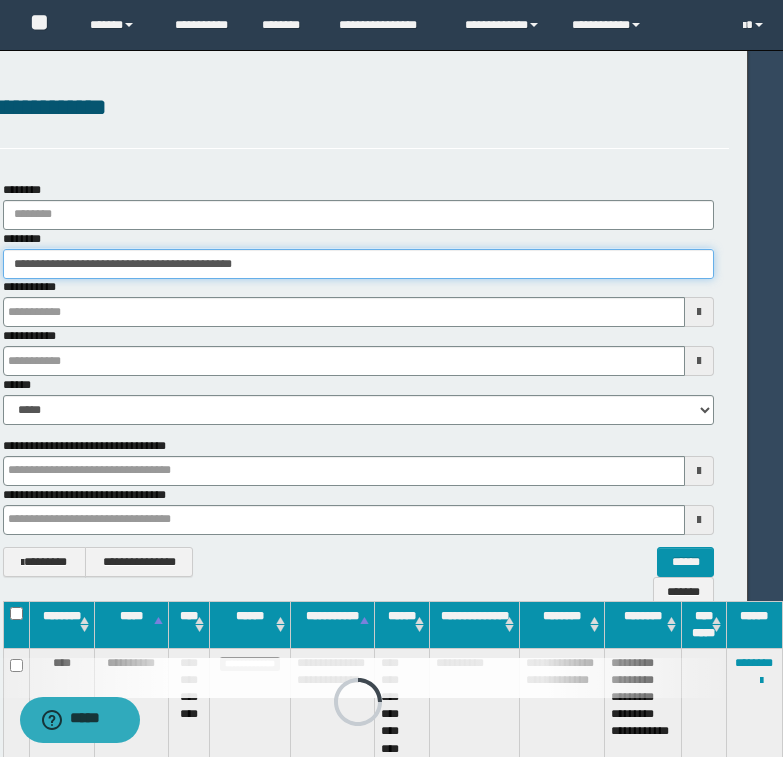 click on "**********" at bounding box center (358, 254) 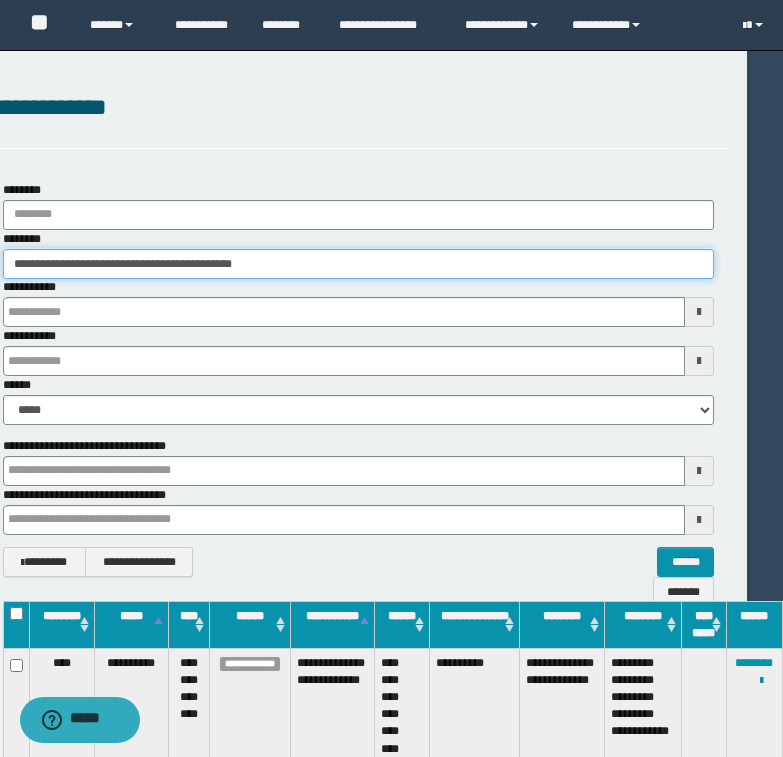 paste 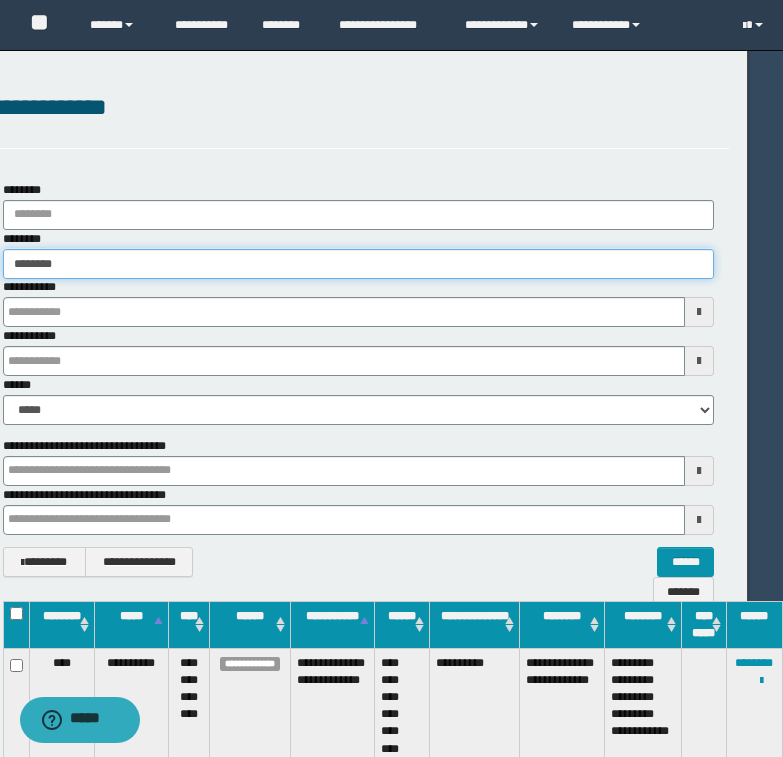 type on "********" 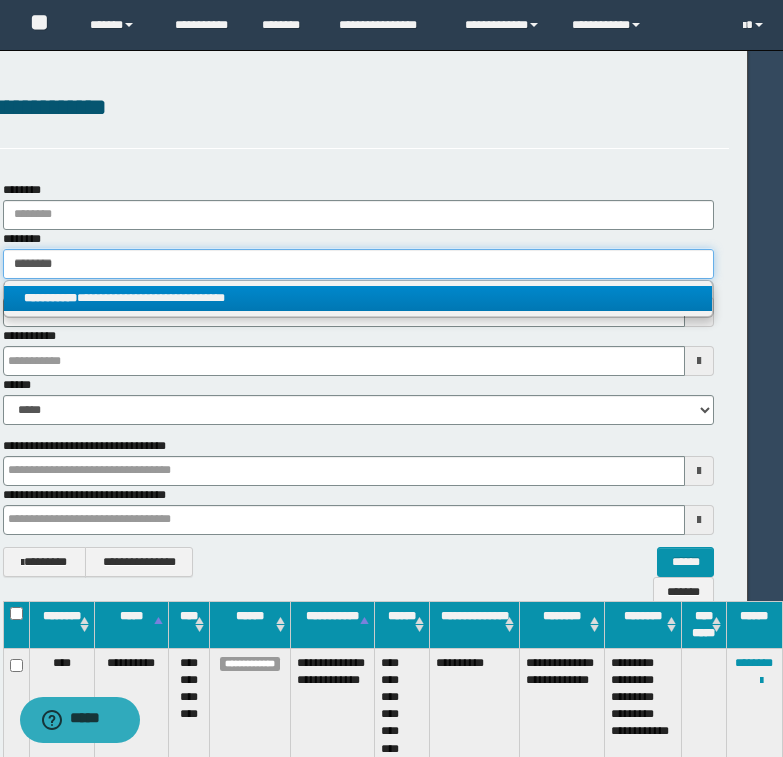 type on "********" 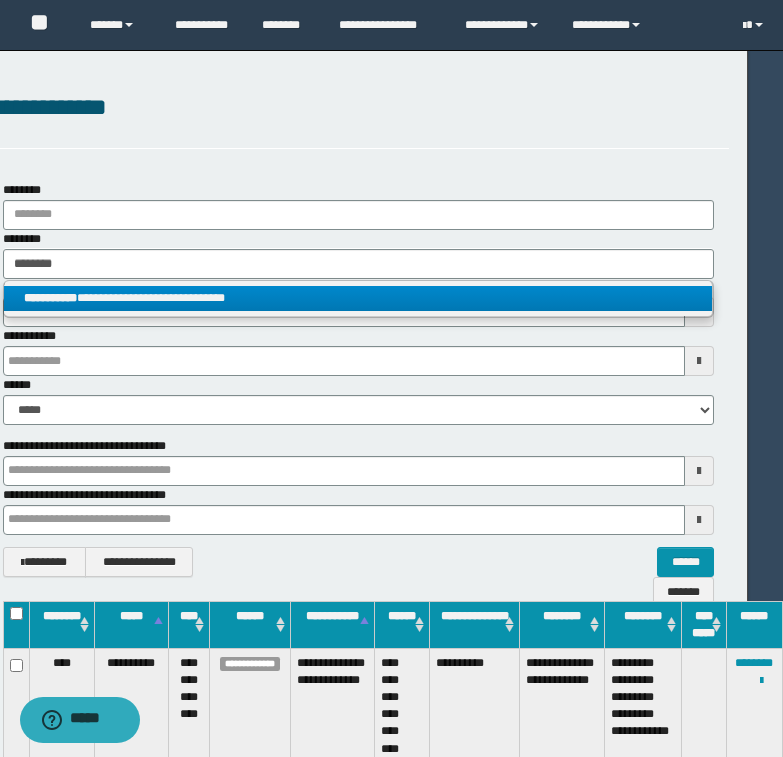 click on "**********" at bounding box center [358, 298] 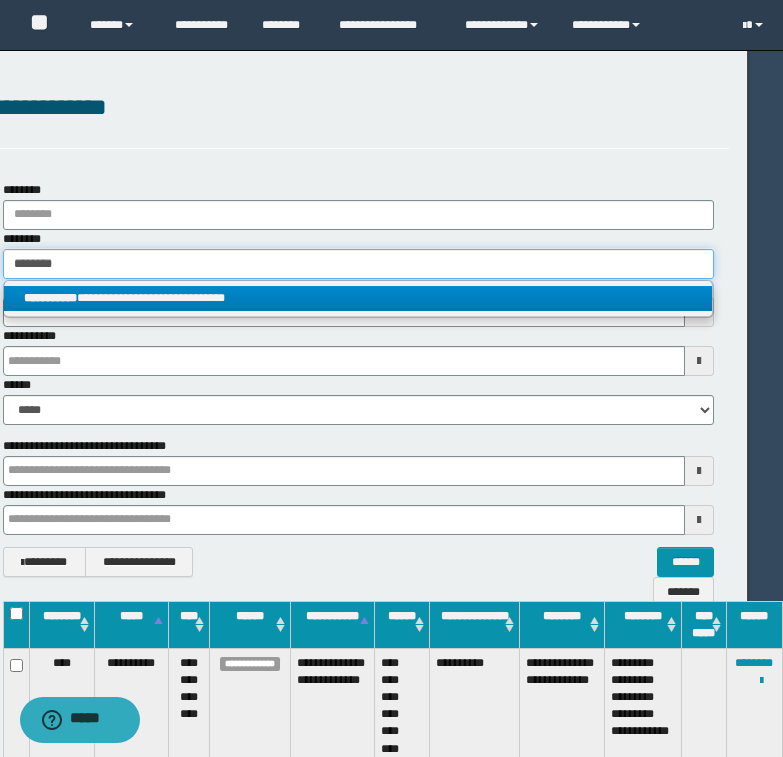 type 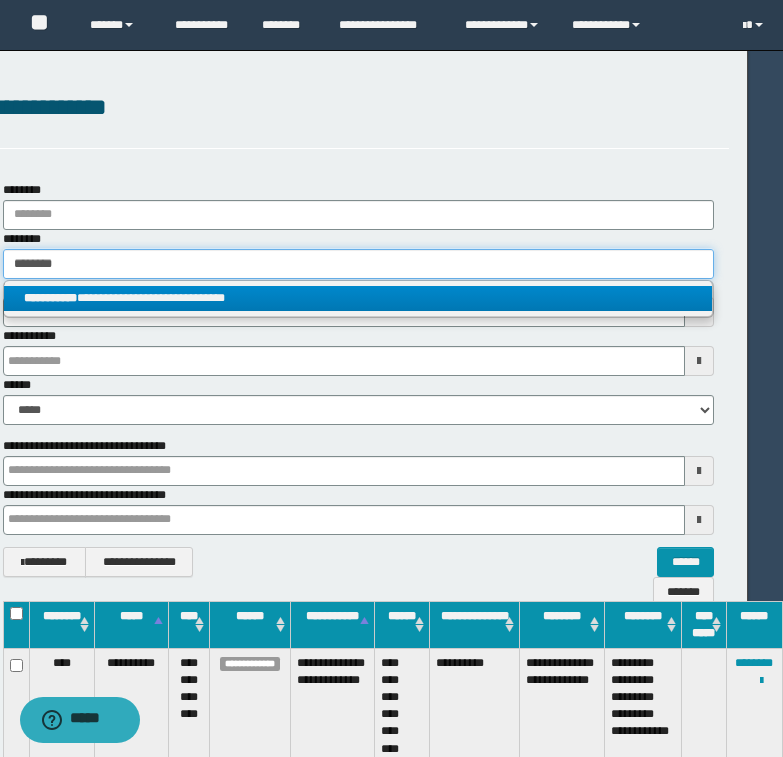type on "**********" 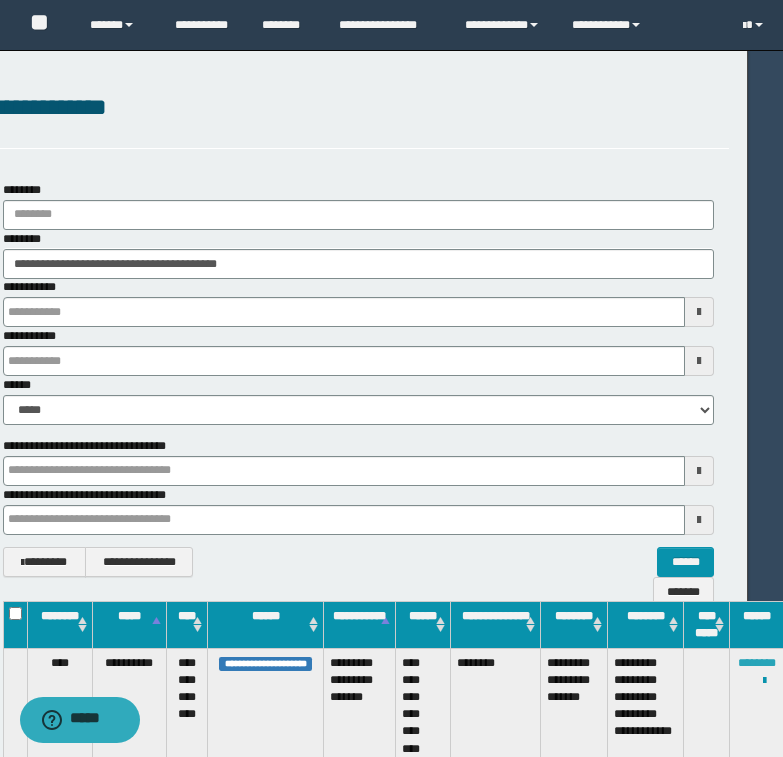 click on "********" at bounding box center [757, 663] 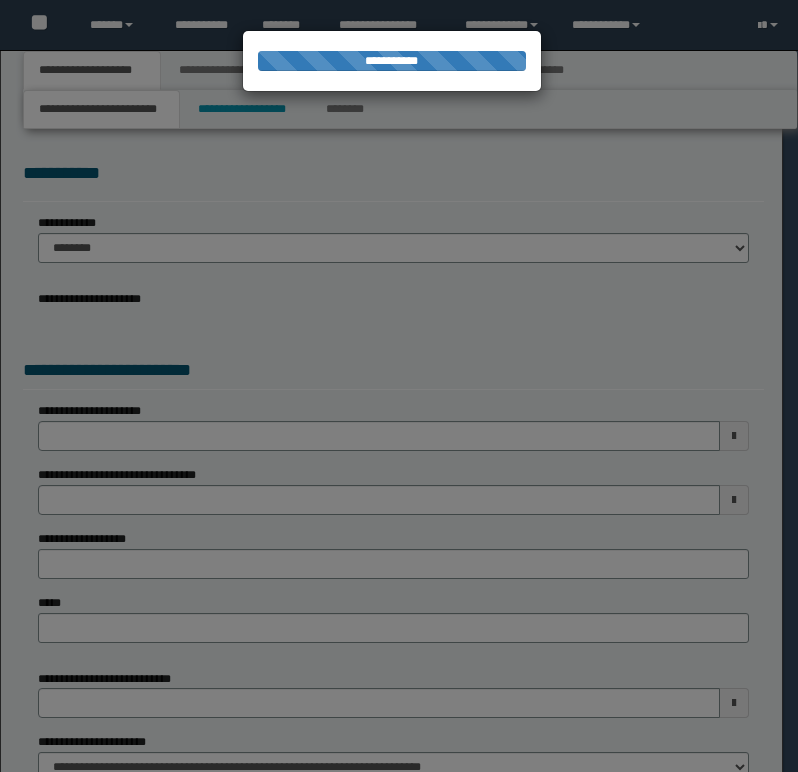 scroll, scrollTop: 0, scrollLeft: 0, axis: both 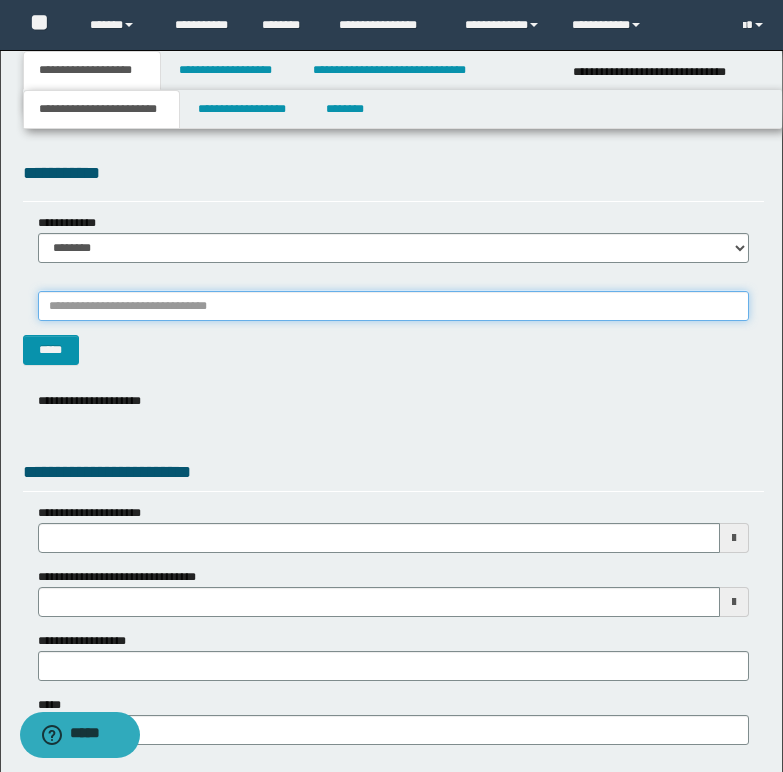 click on "*******" at bounding box center (393, 306) 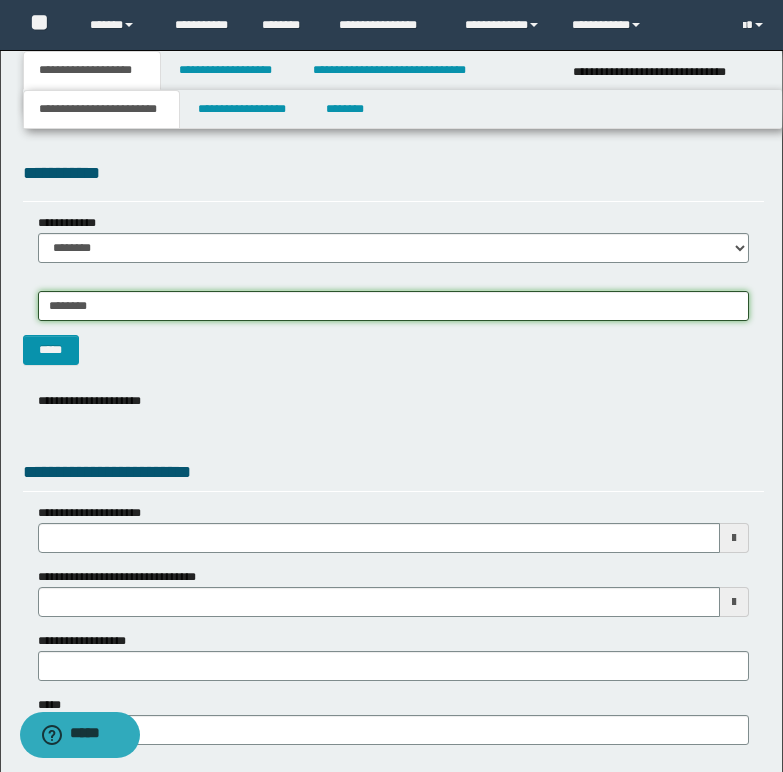 click on "********" at bounding box center (393, 306) 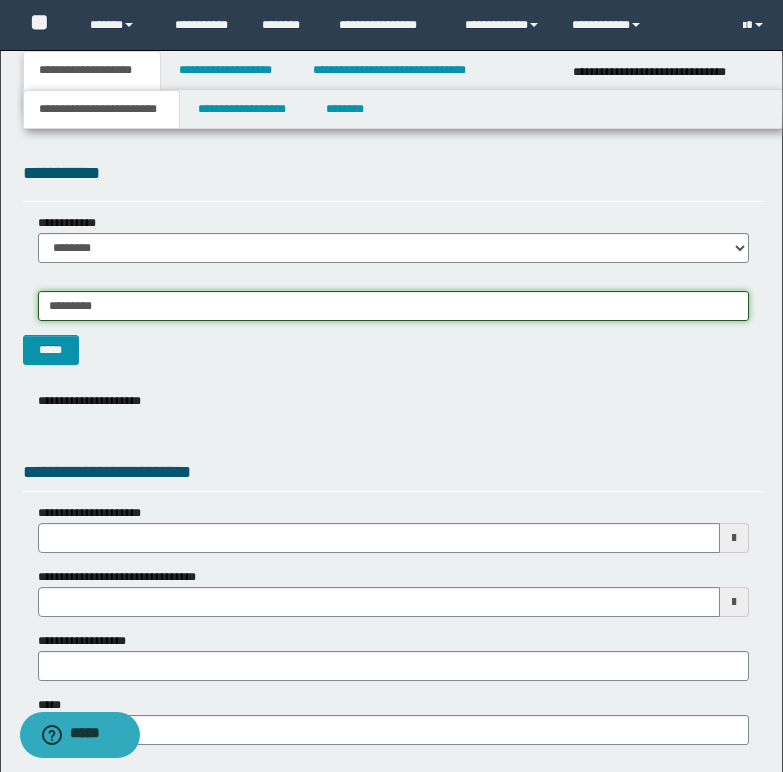 type on "*********" 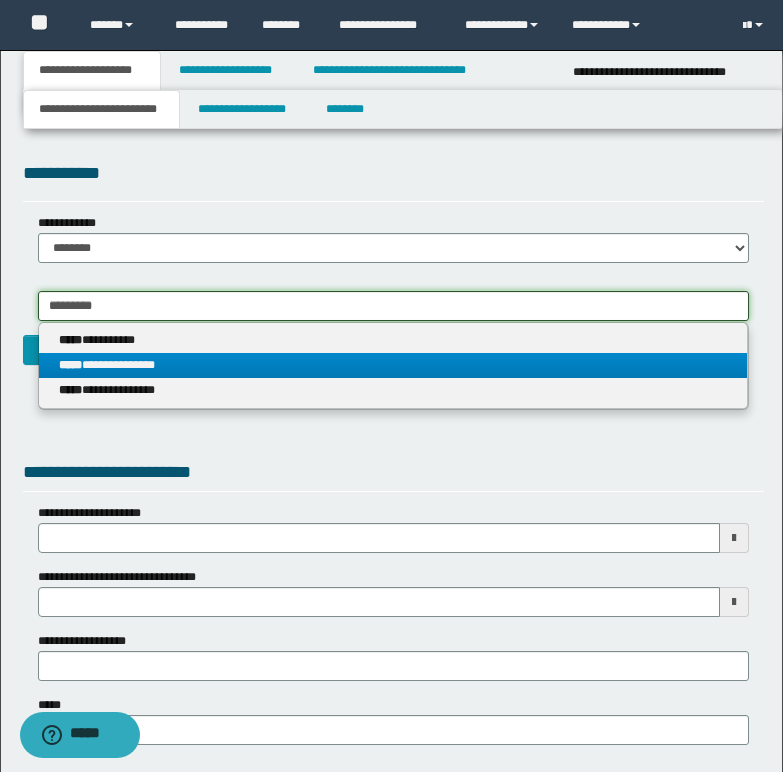 type on "*********" 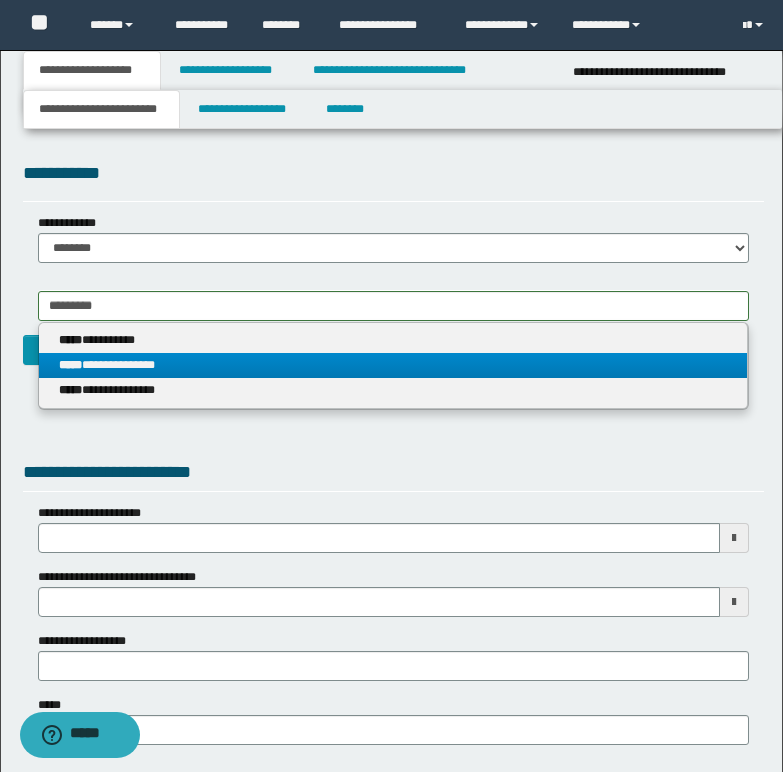 click on "**********" at bounding box center (393, 365) 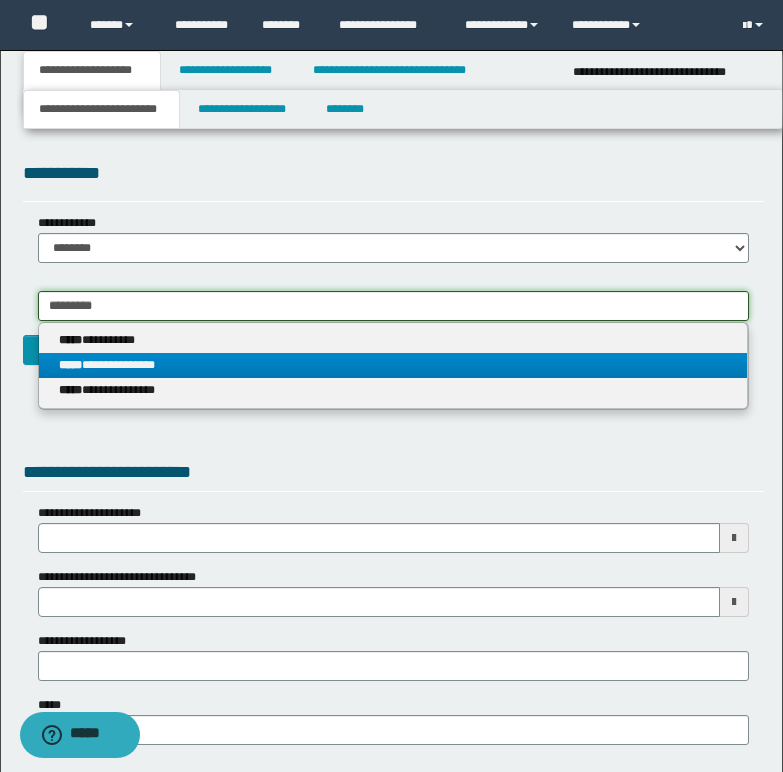 type 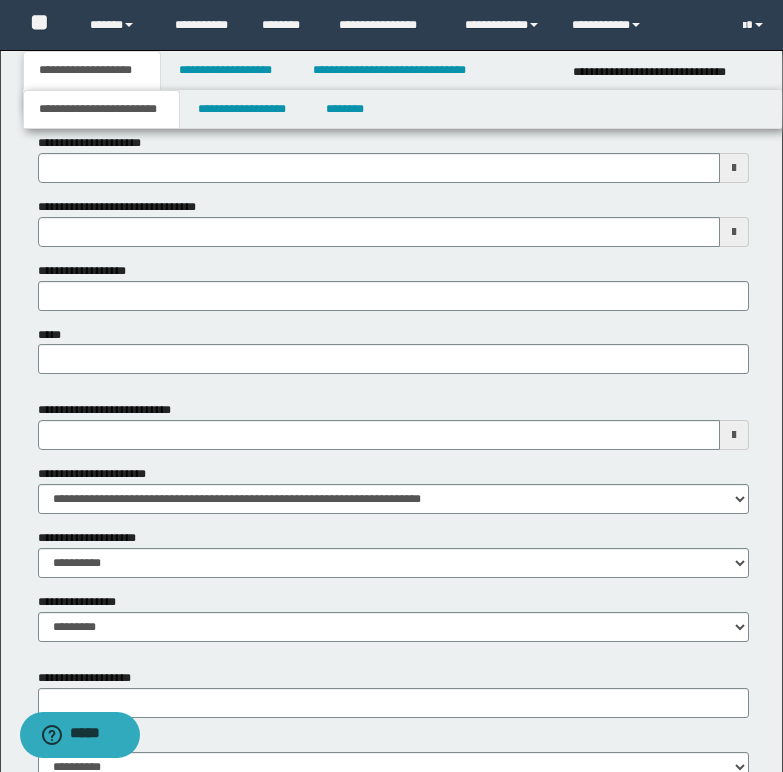 scroll, scrollTop: 800, scrollLeft: 0, axis: vertical 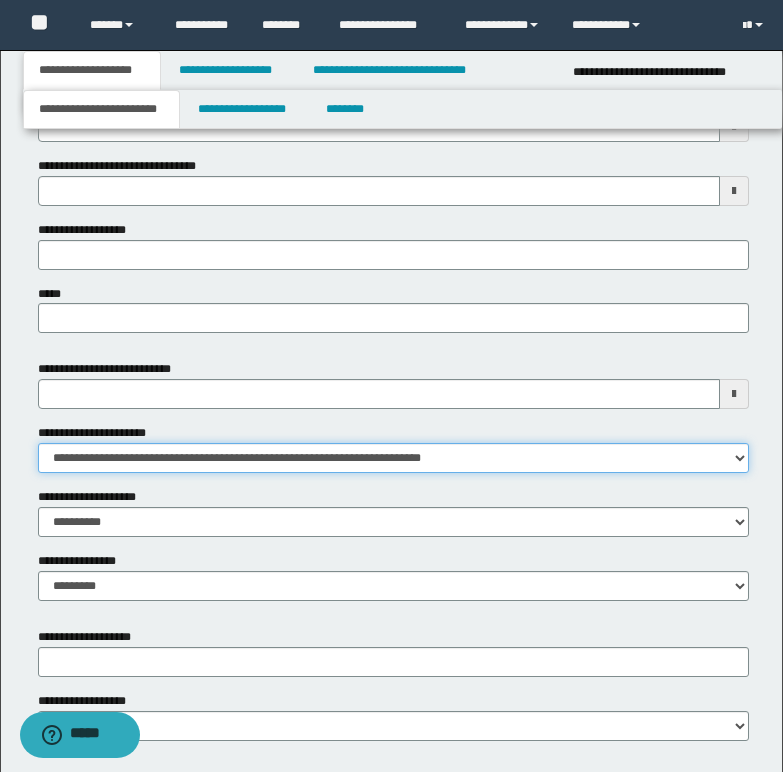 click on "**********" at bounding box center [393, 458] 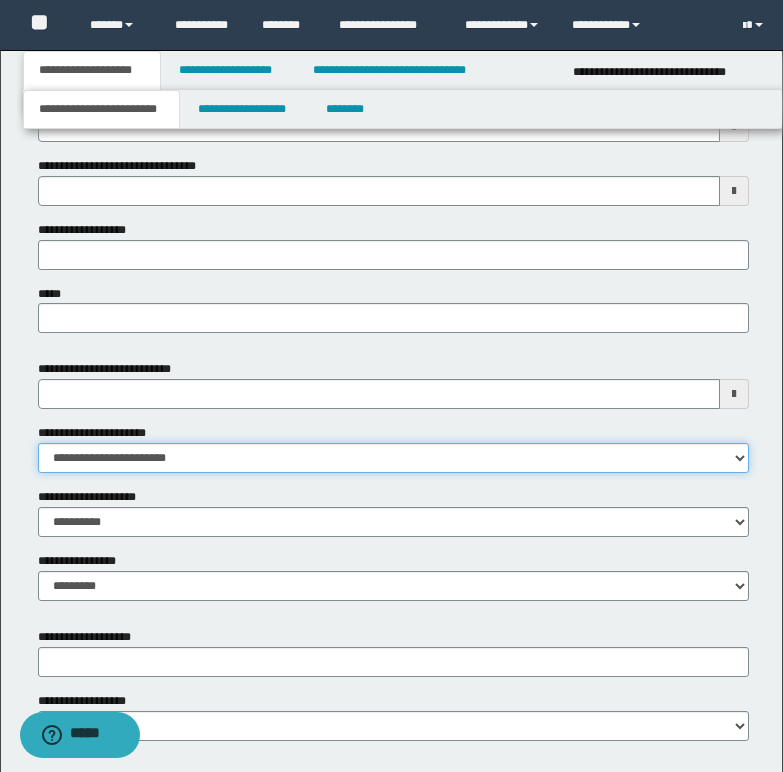 click on "**********" at bounding box center (393, 458) 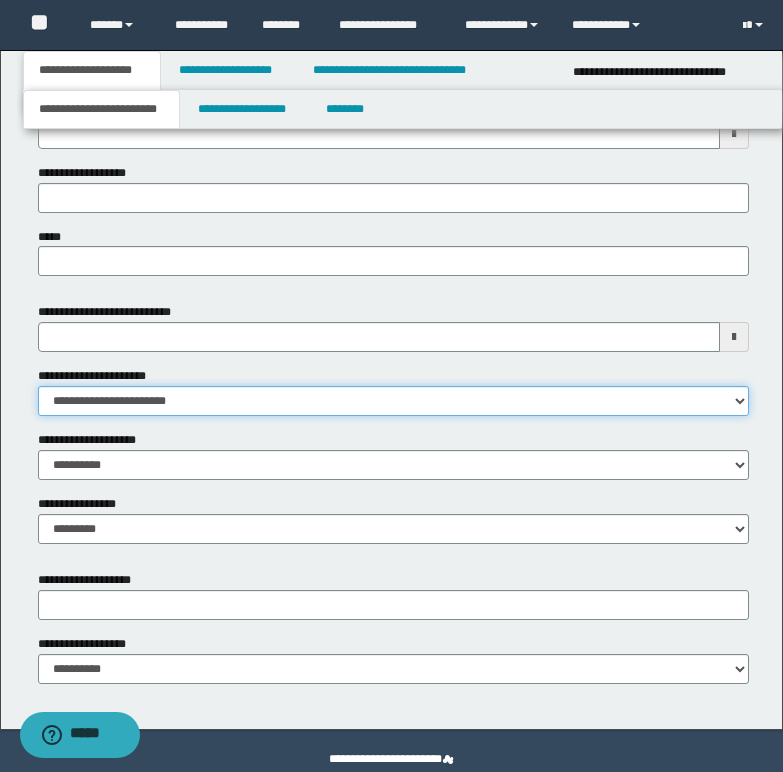 scroll, scrollTop: 892, scrollLeft: 0, axis: vertical 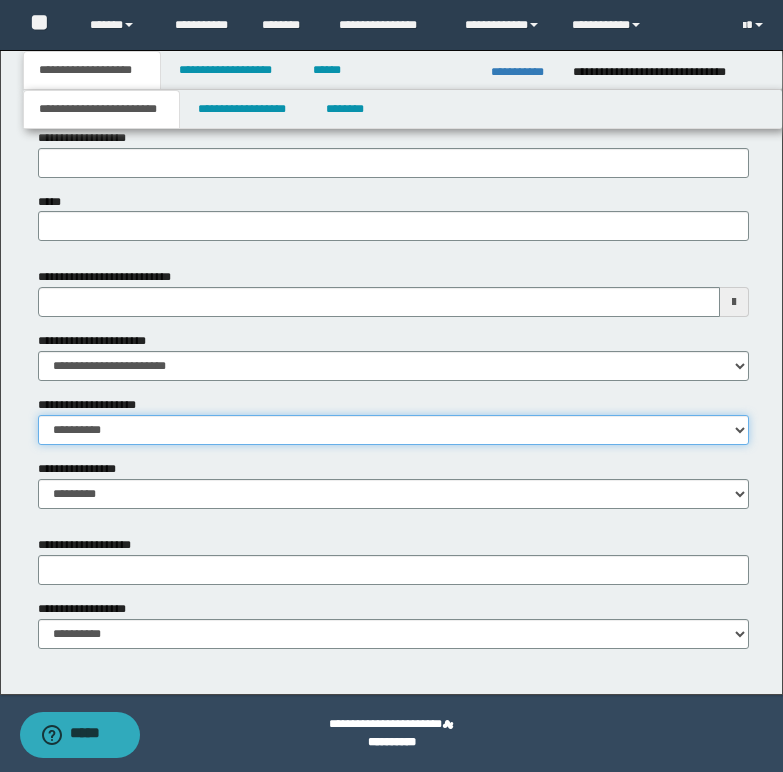 click on "**********" at bounding box center (393, 430) 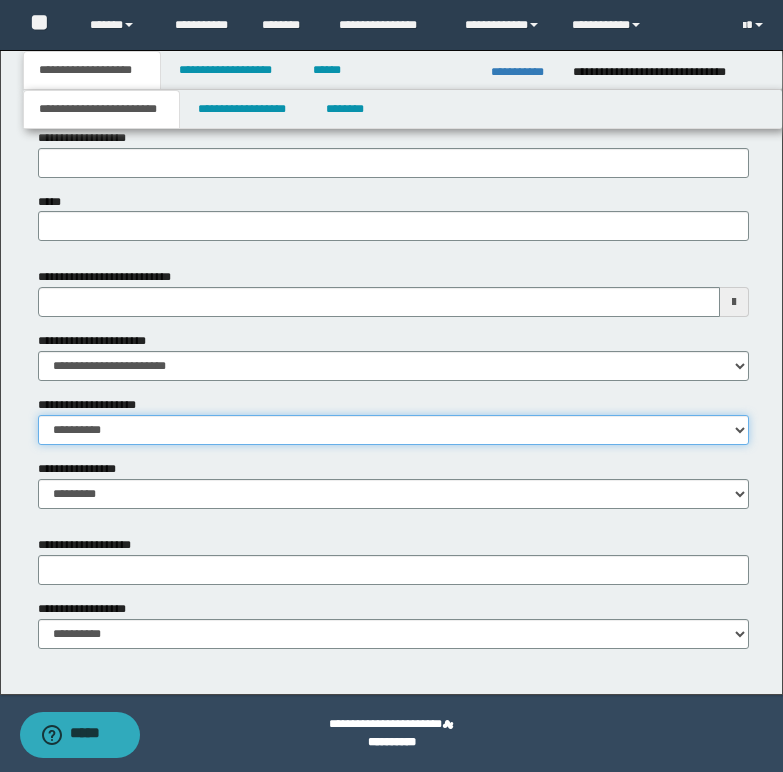 select on "*" 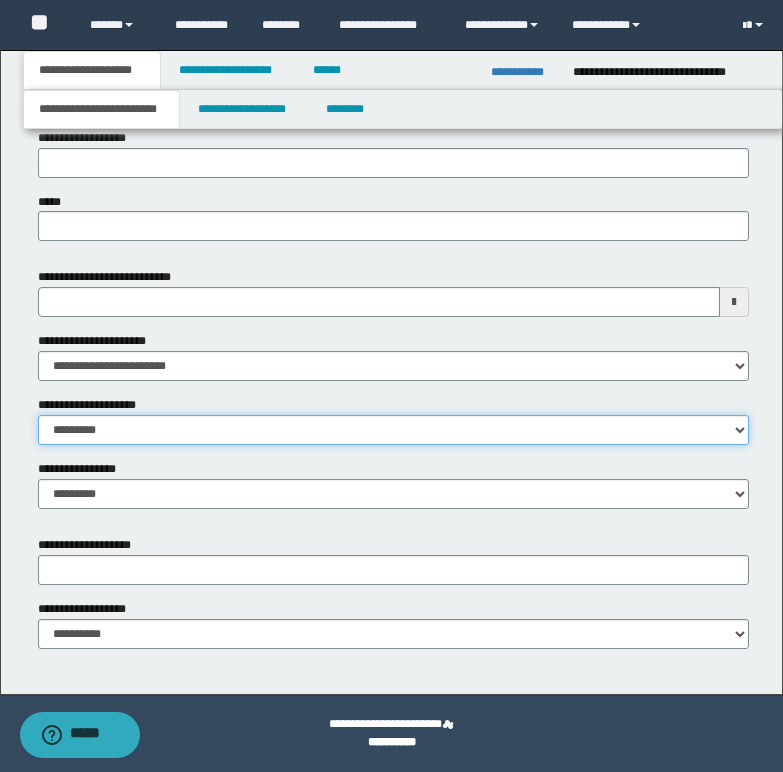 click on "**********" at bounding box center (393, 430) 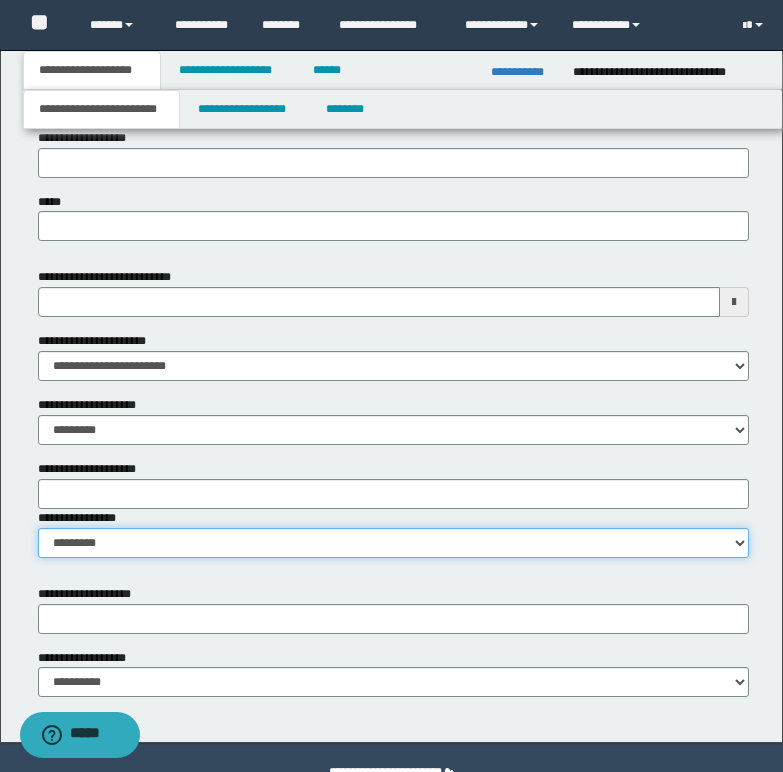 click on "**********" at bounding box center (393, 543) 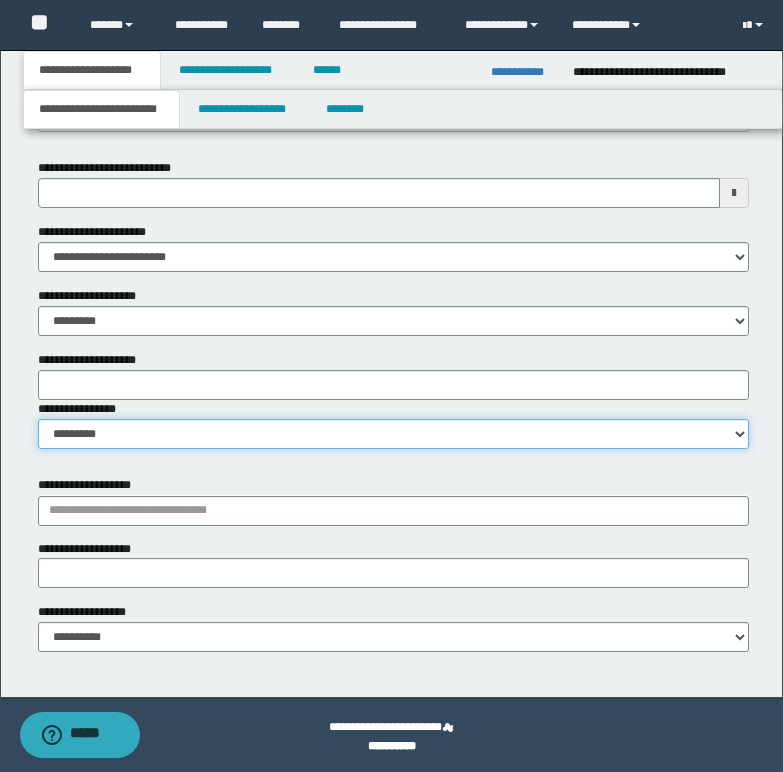 scroll, scrollTop: 1005, scrollLeft: 0, axis: vertical 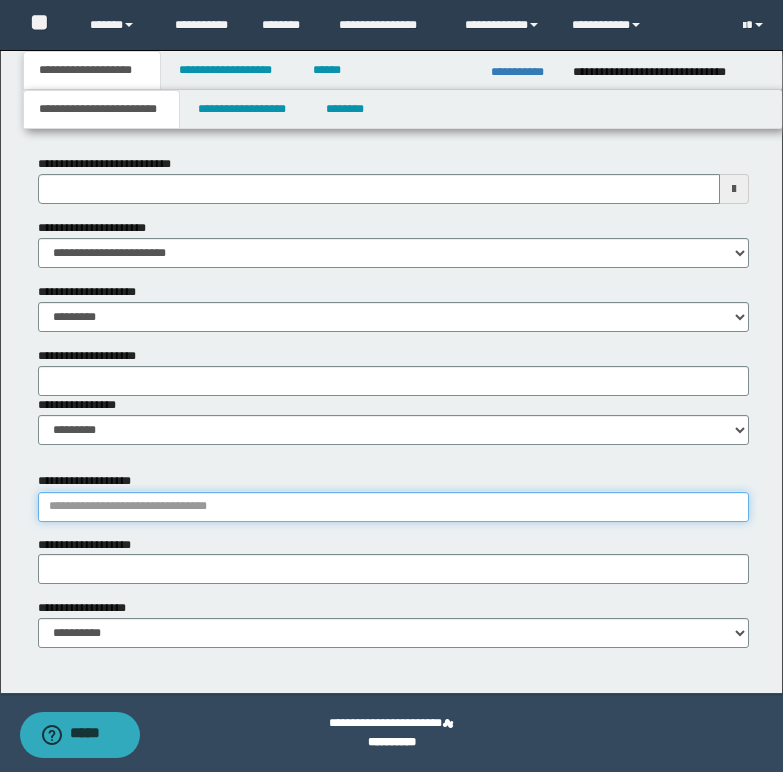 click on "**********" at bounding box center (393, 507) 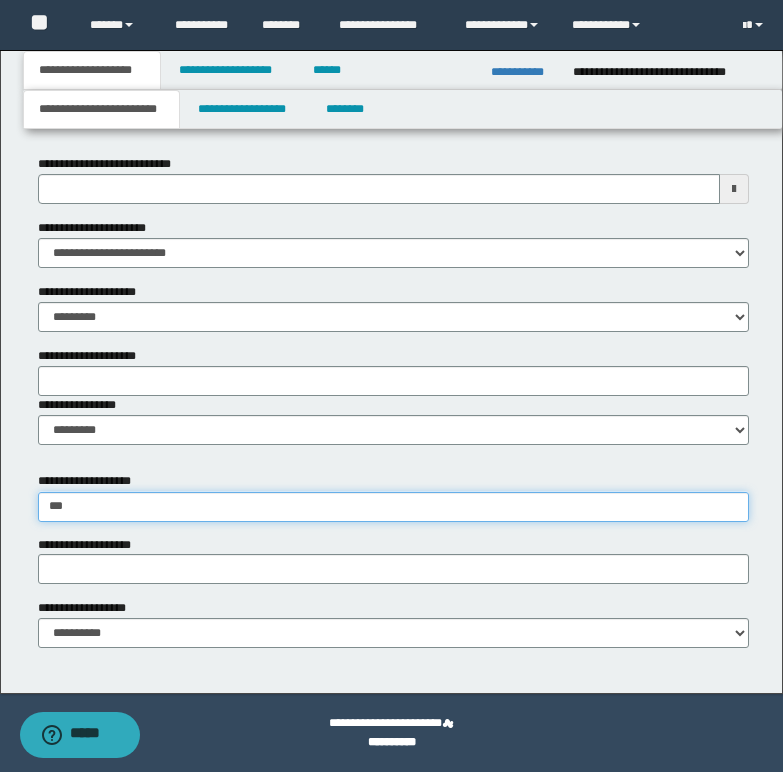type on "****" 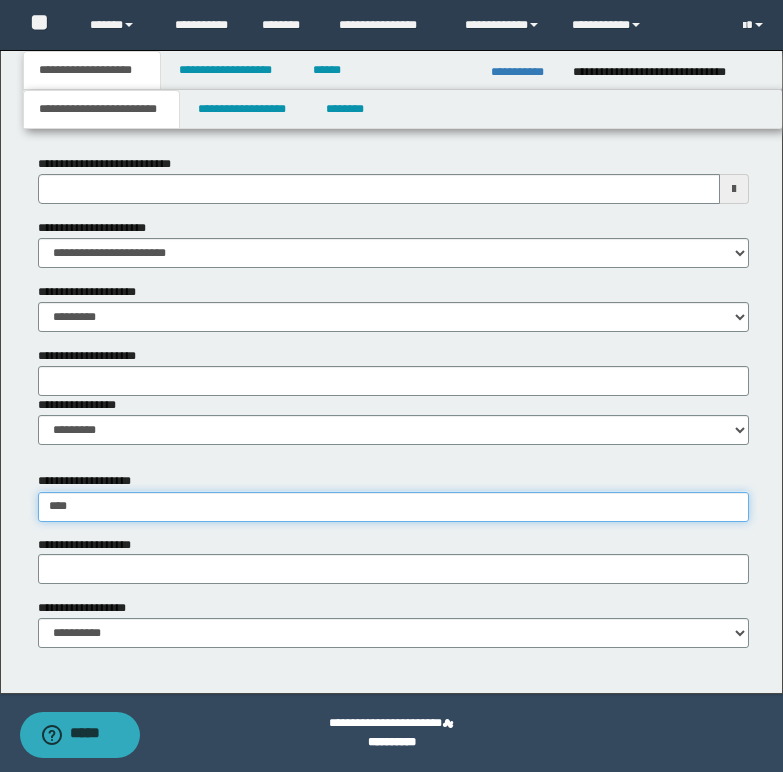 type on "*********" 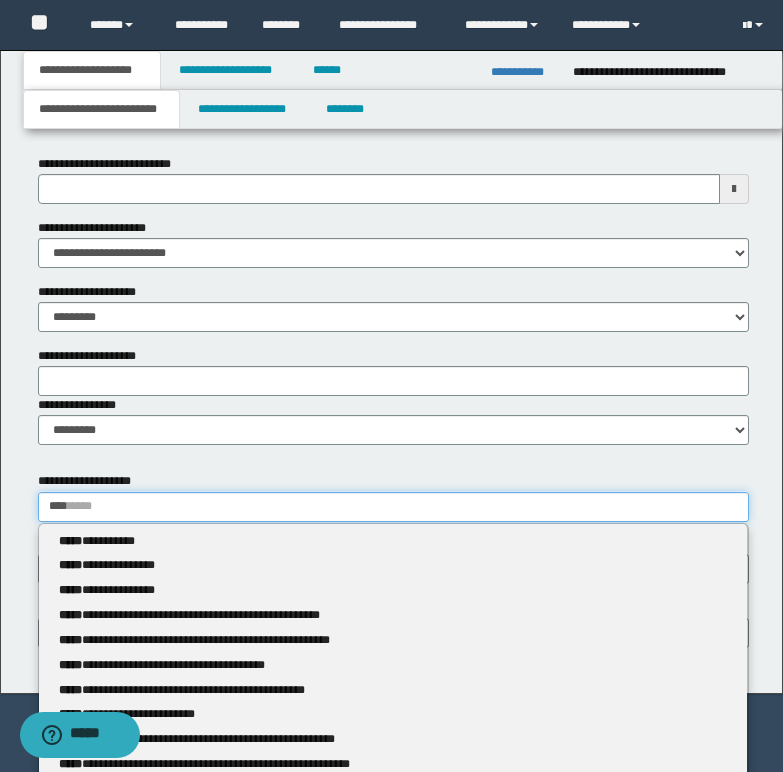 type 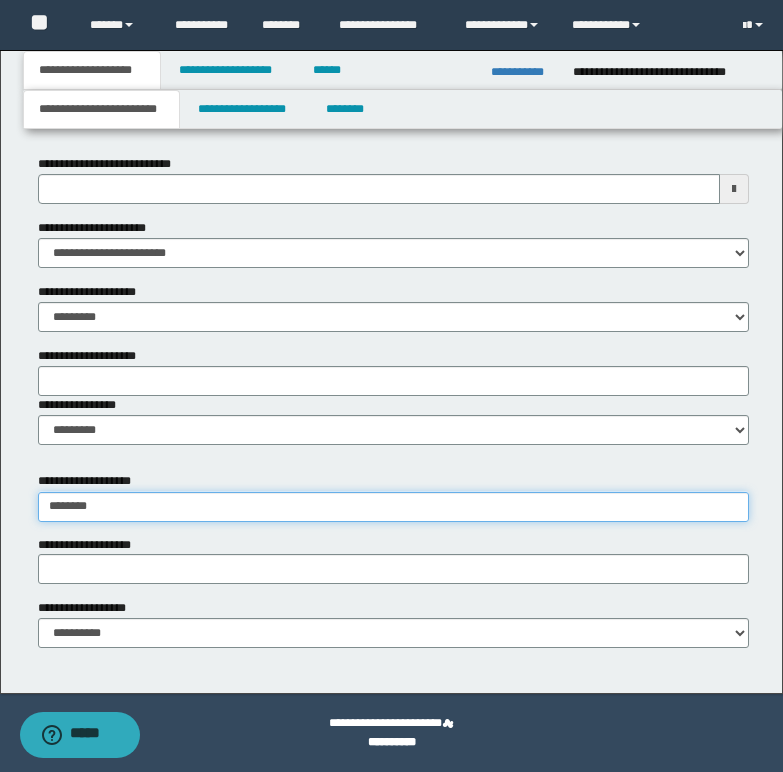 type on "*********" 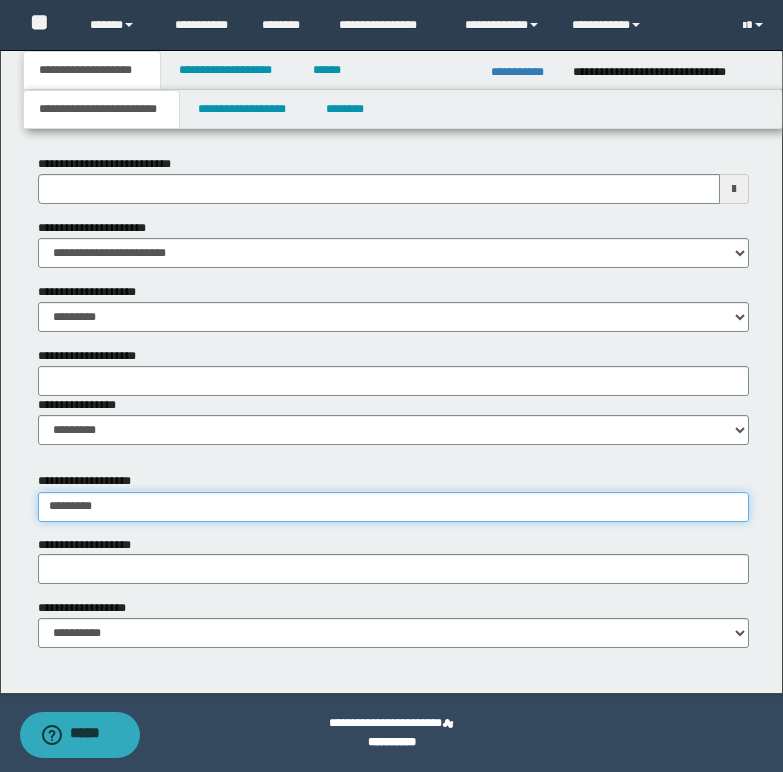 type on "*********" 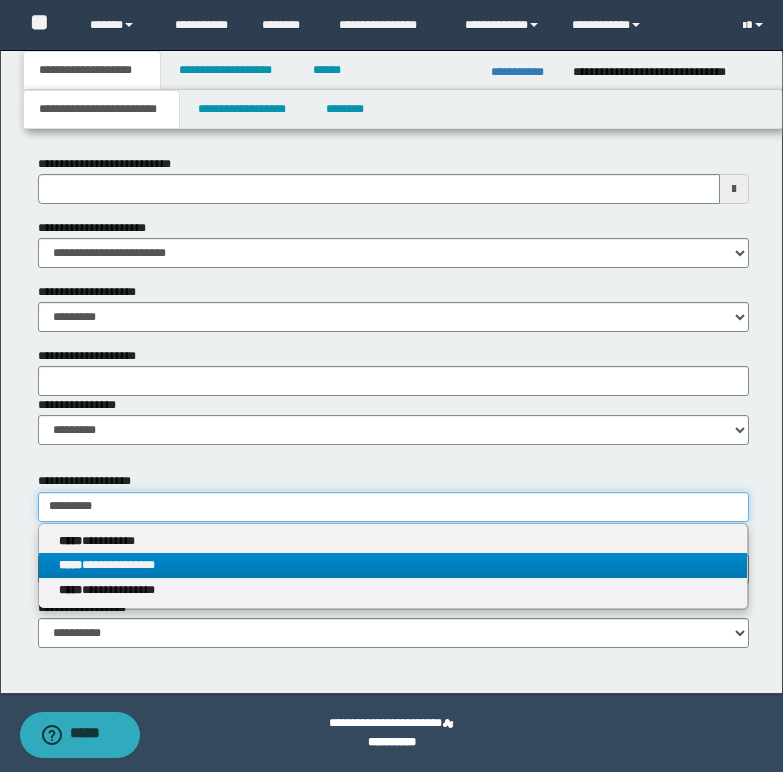 type on "*********" 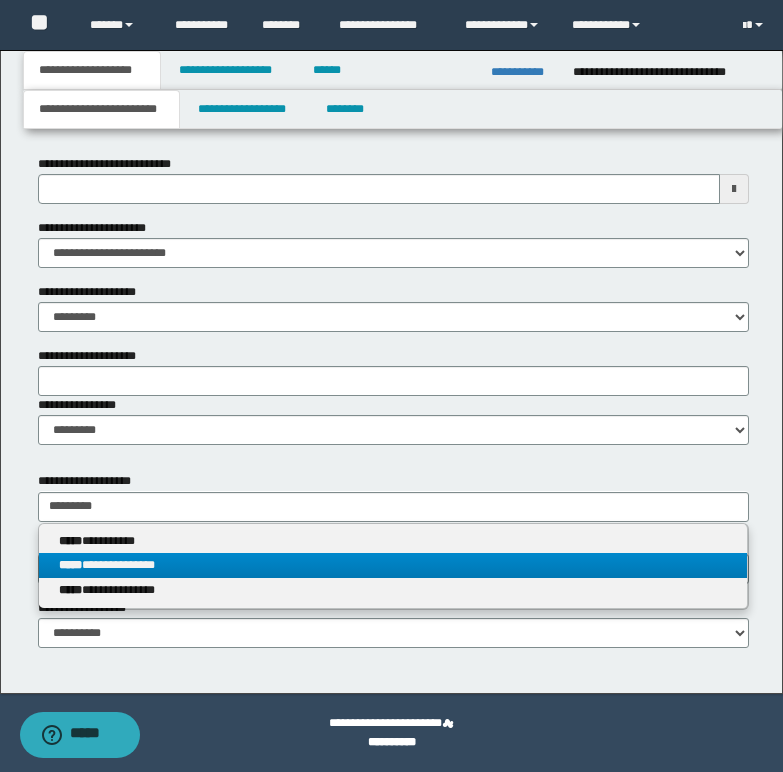 click on "**********" at bounding box center (393, 565) 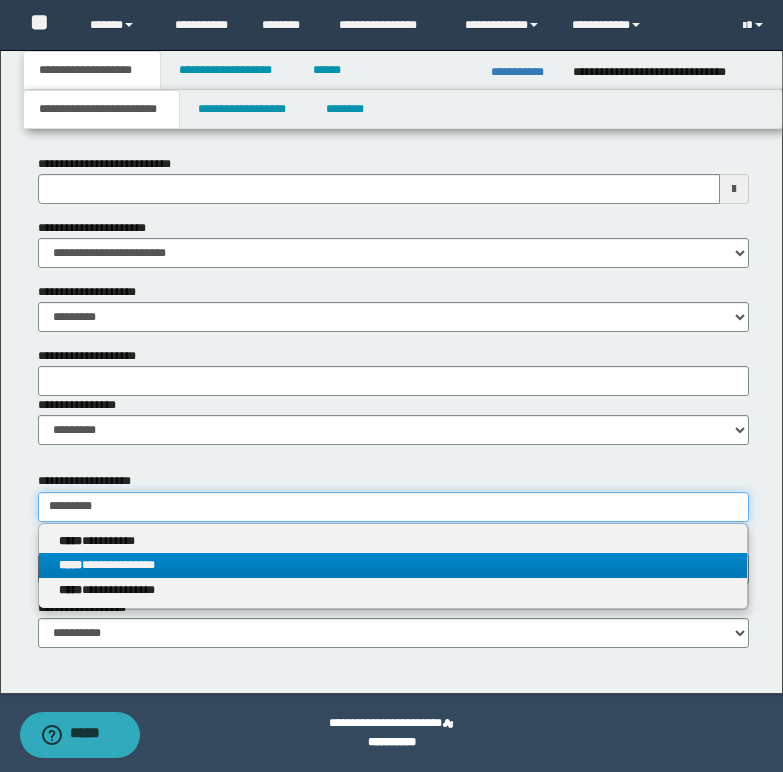 type 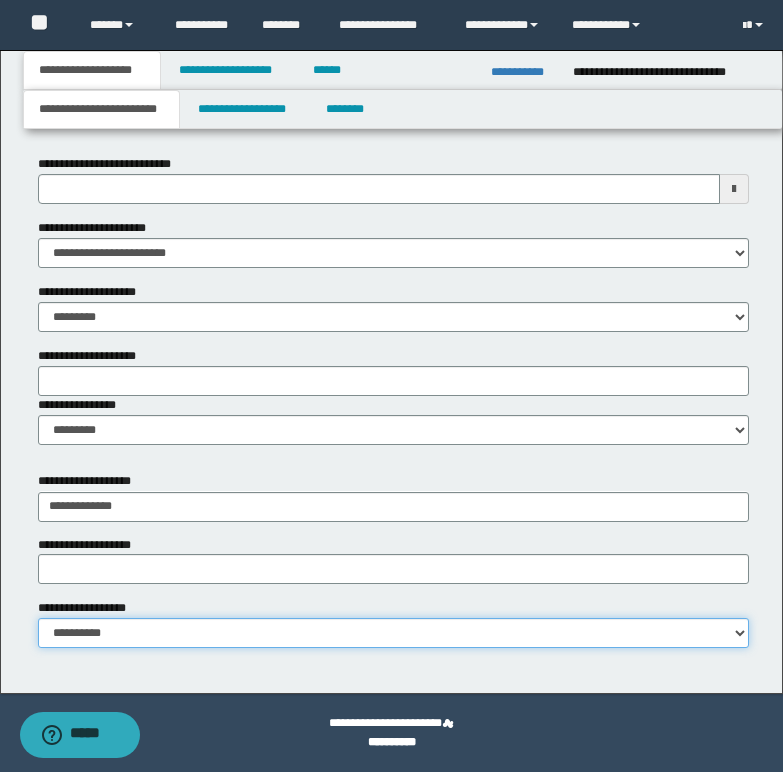 click on "**********" at bounding box center [393, 633] 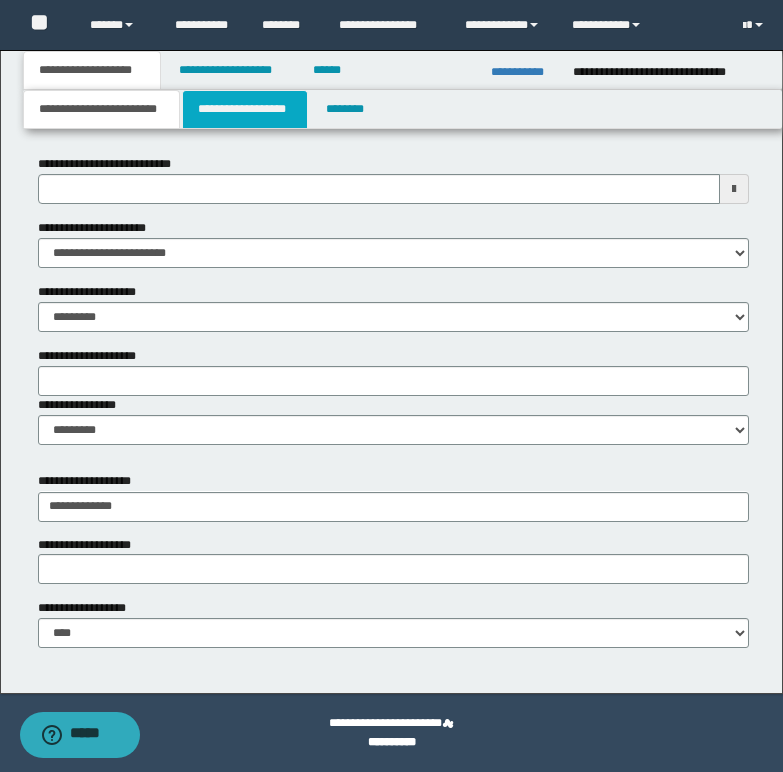 click on "**********" at bounding box center [245, 109] 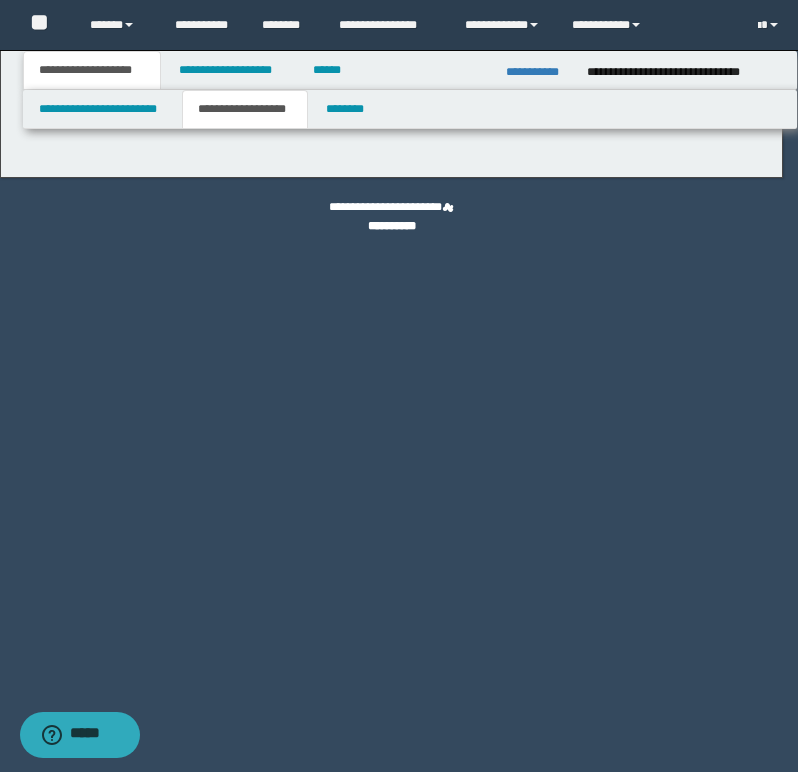 type on "********" 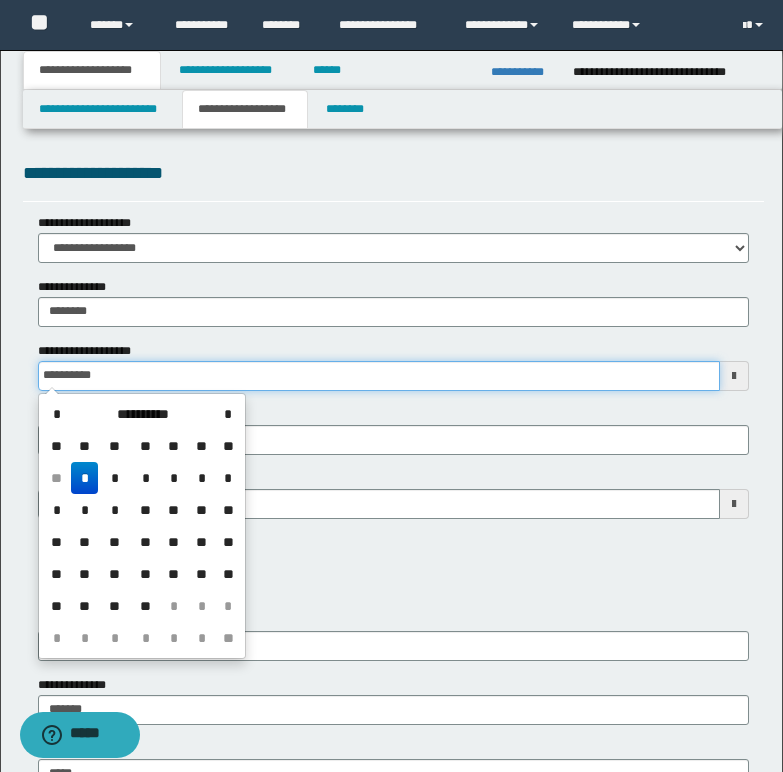 drag, startPoint x: 45, startPoint y: 371, endPoint x: 159, endPoint y: 369, distance: 114.01754 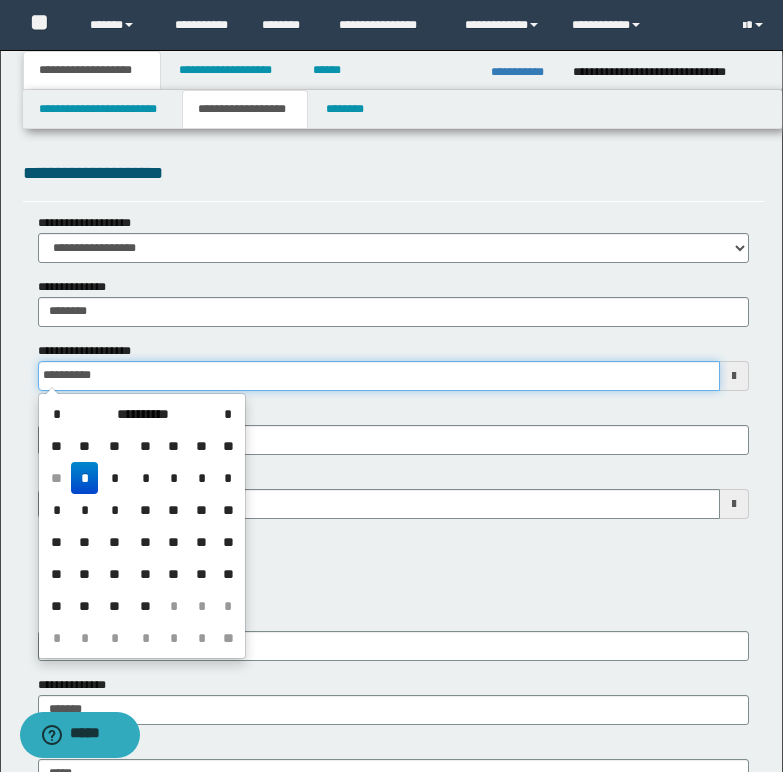 click on "**********" at bounding box center (379, 376) 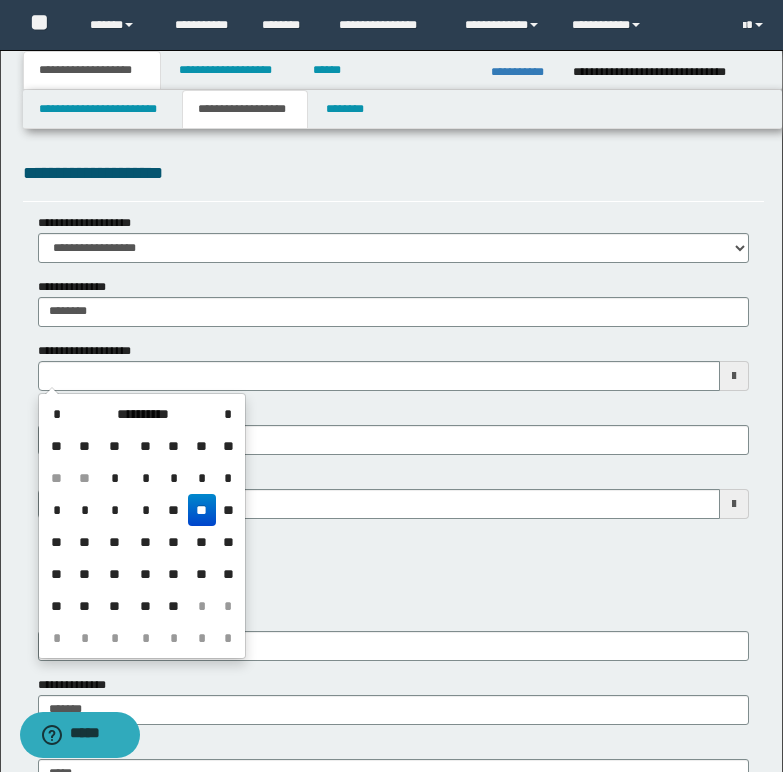 type 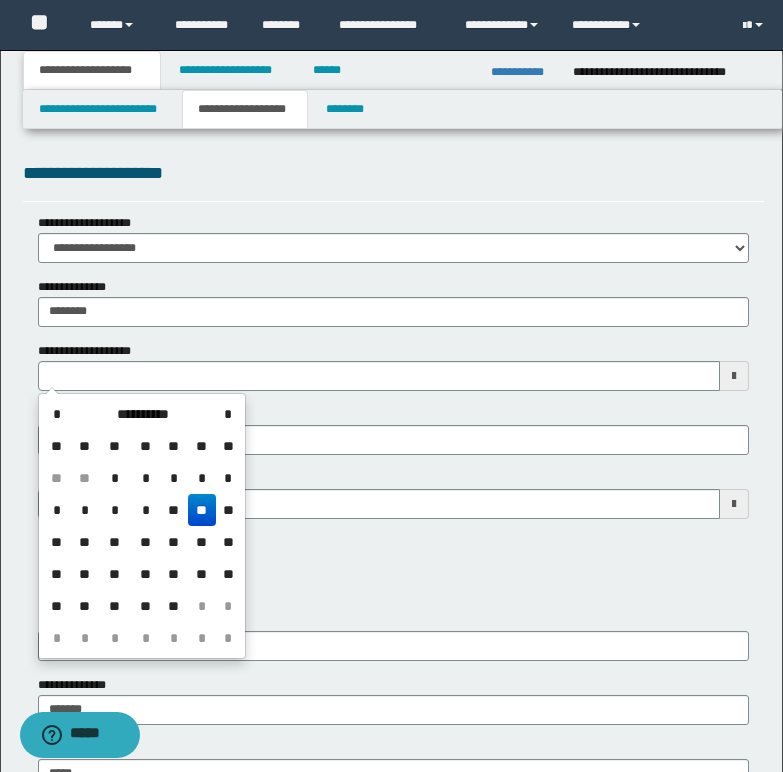 click on "**********" at bounding box center [393, 568] 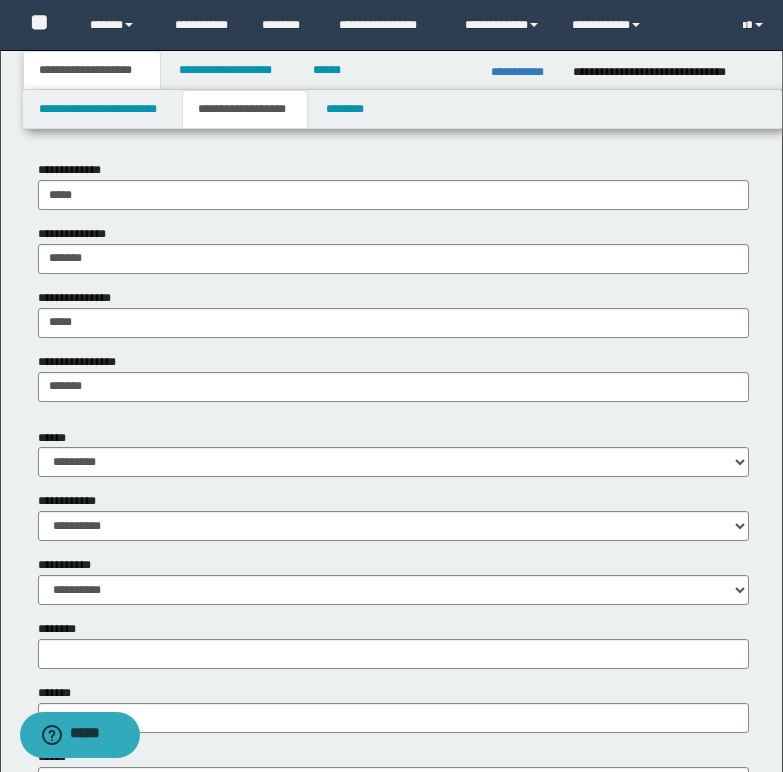scroll, scrollTop: 400, scrollLeft: 0, axis: vertical 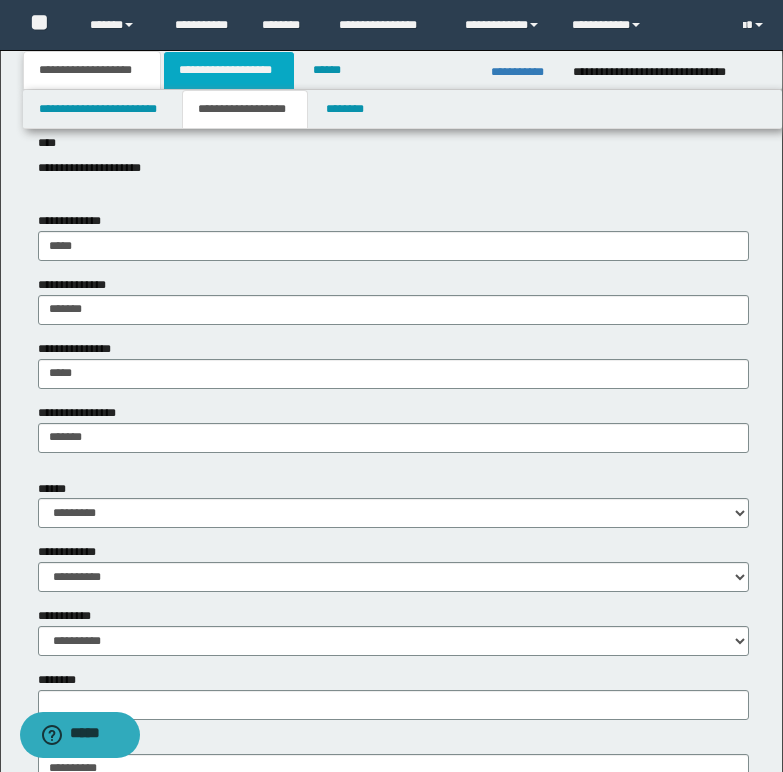 click on "**********" at bounding box center [229, 70] 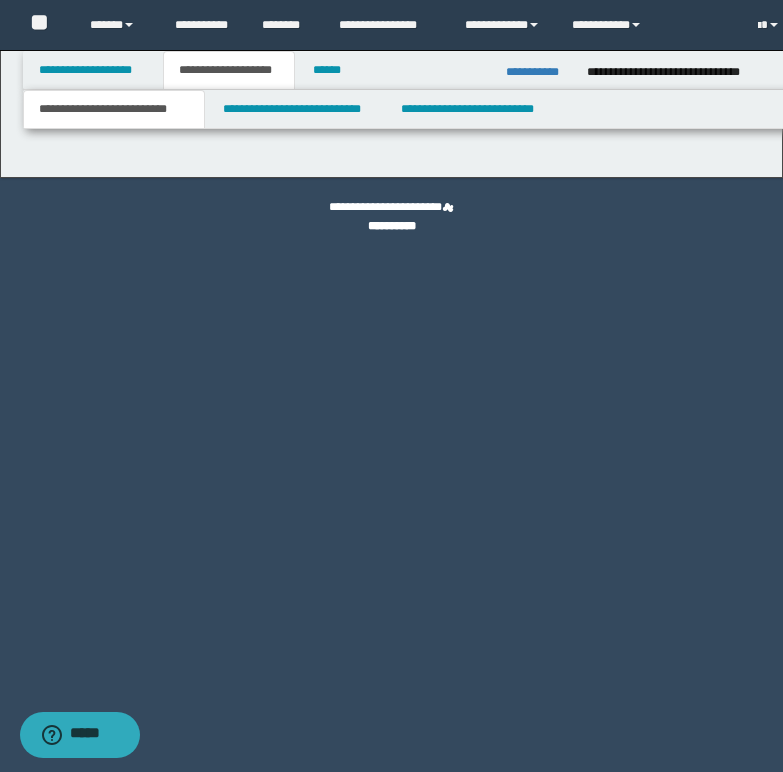 scroll, scrollTop: 0, scrollLeft: 0, axis: both 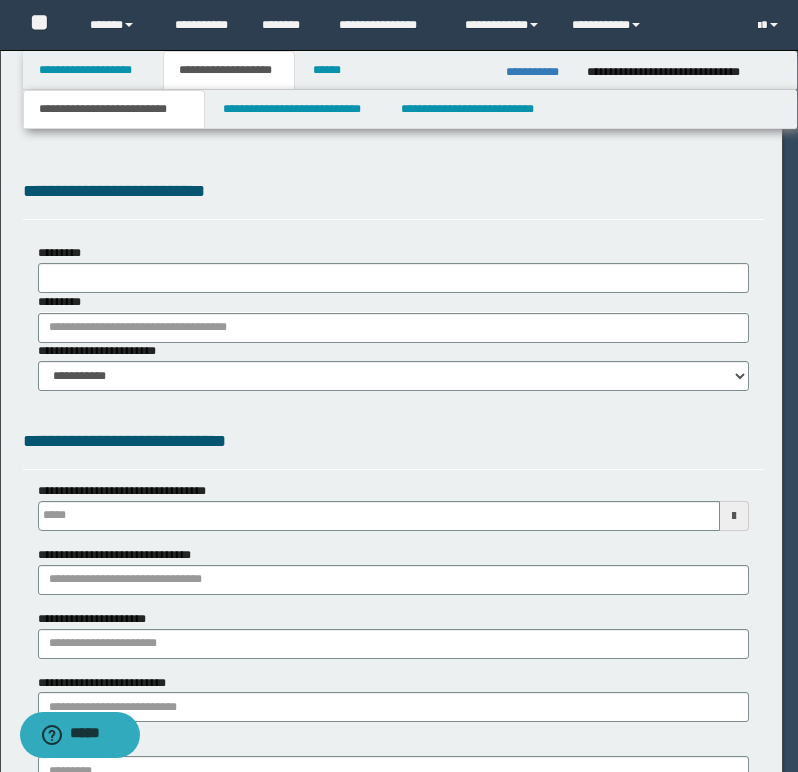 select on "*" 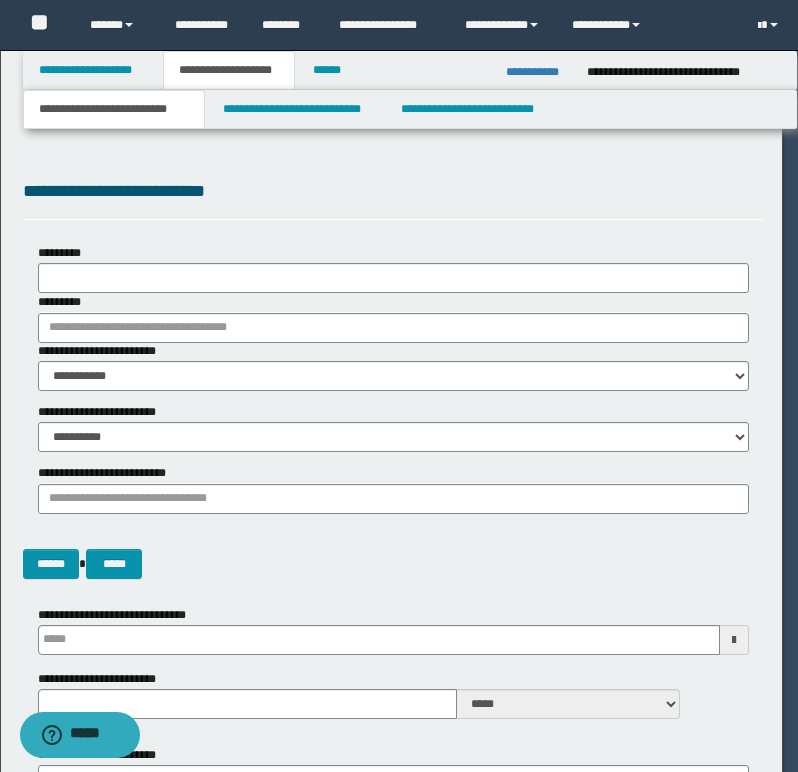 type 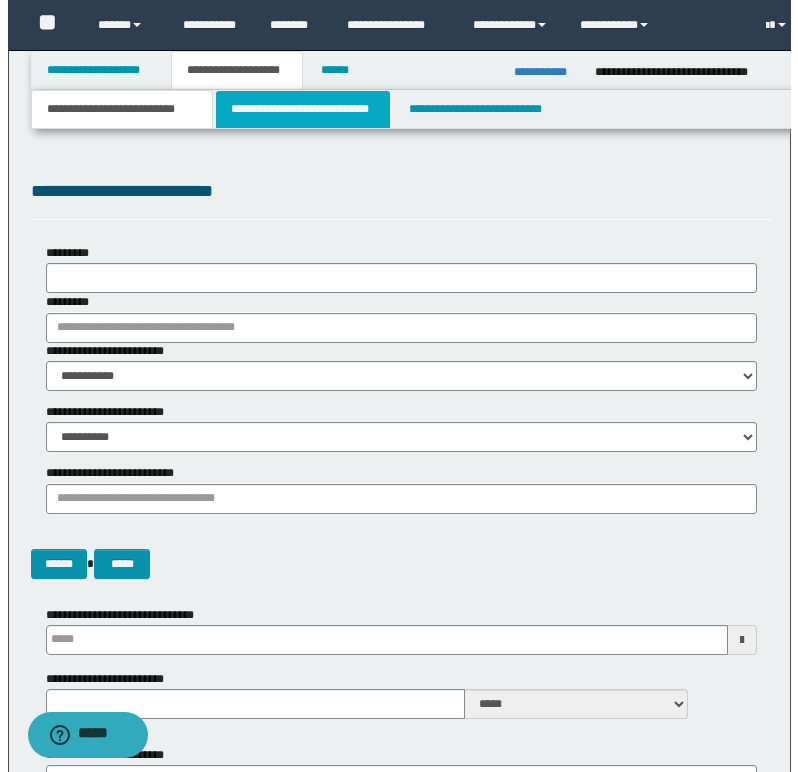 scroll, scrollTop: 0, scrollLeft: 0, axis: both 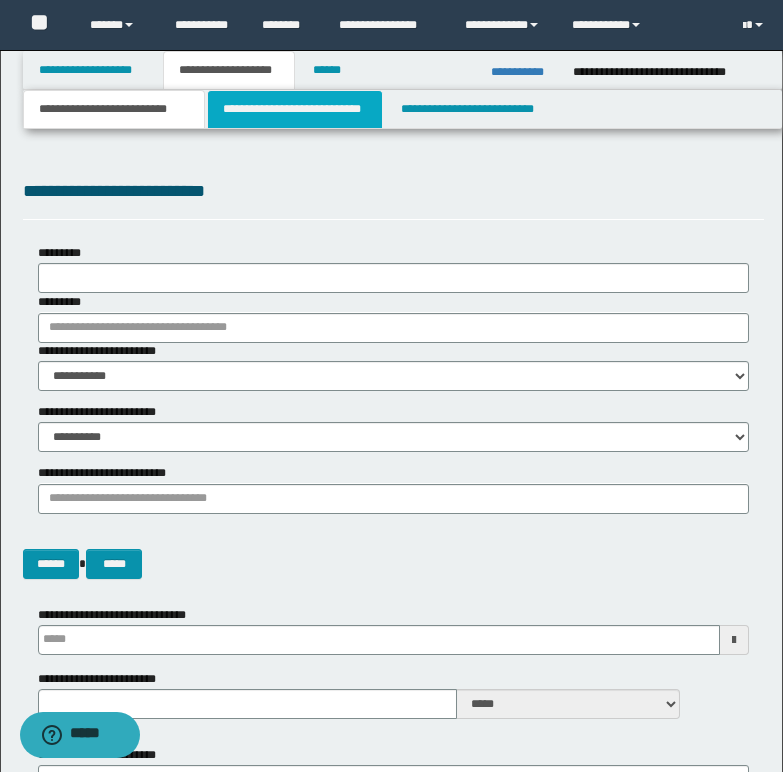 click on "**********" at bounding box center (295, 109) 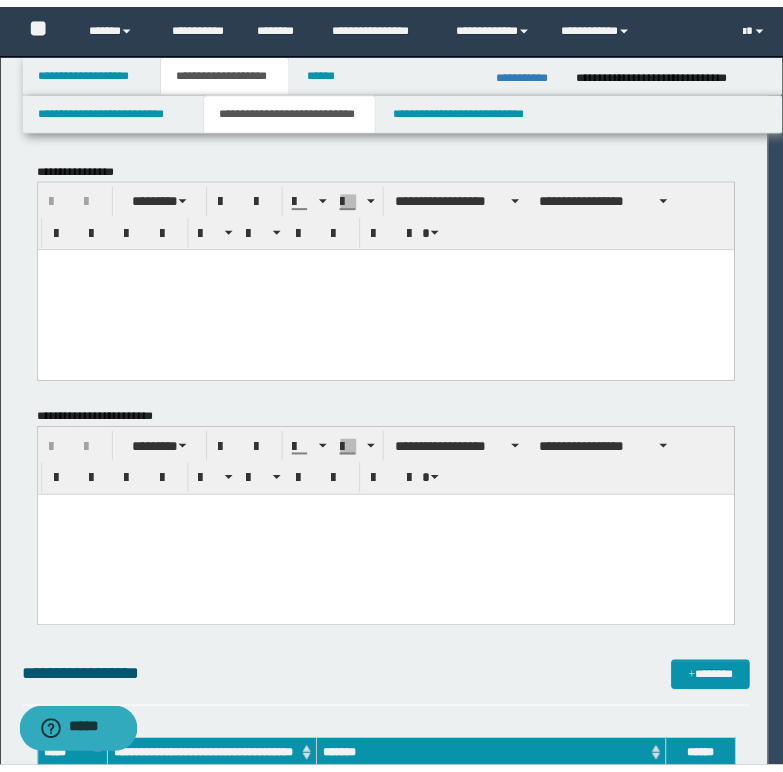 scroll, scrollTop: 0, scrollLeft: 0, axis: both 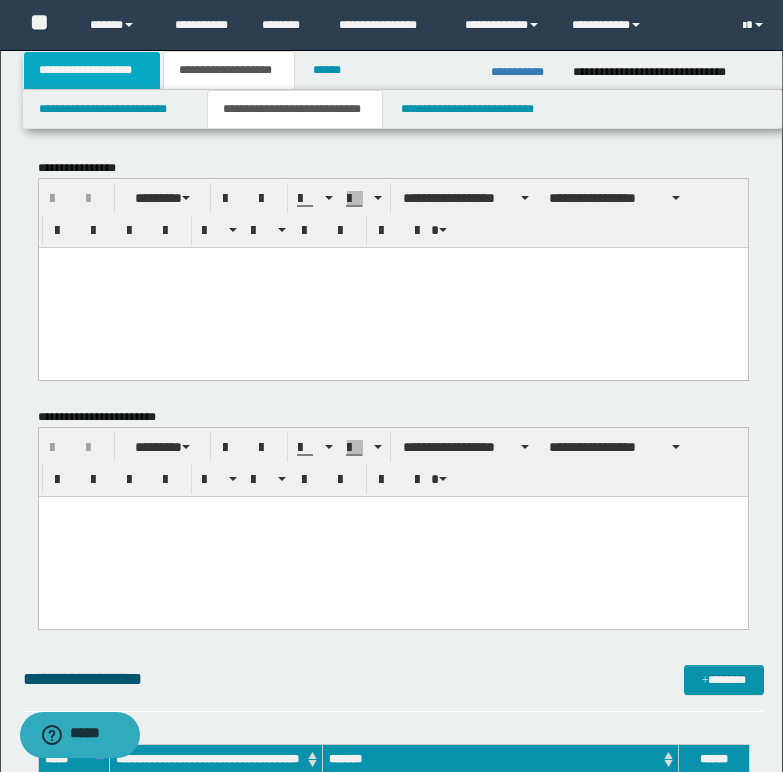 click on "**********" at bounding box center [92, 70] 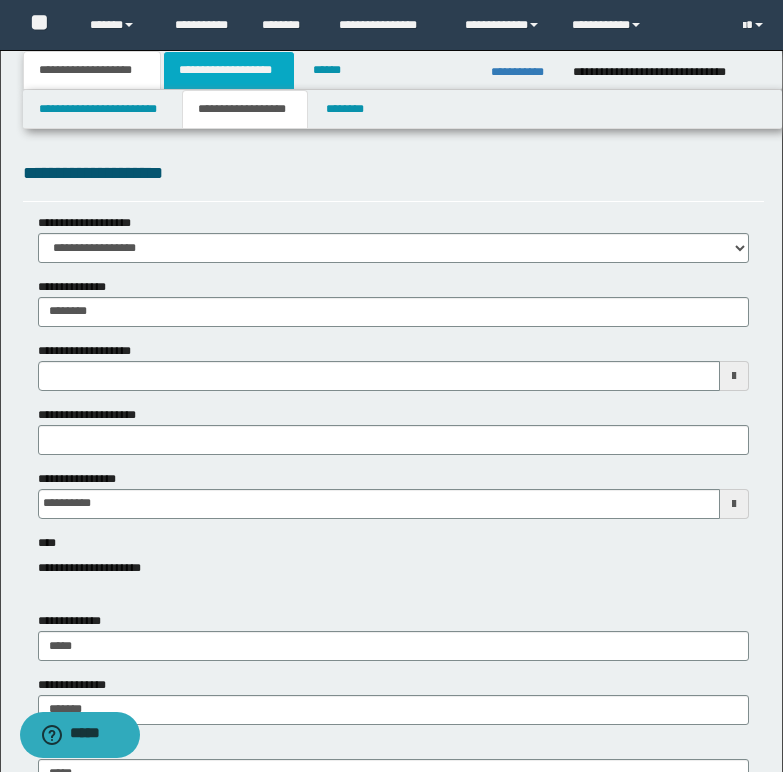 click on "**********" at bounding box center (229, 70) 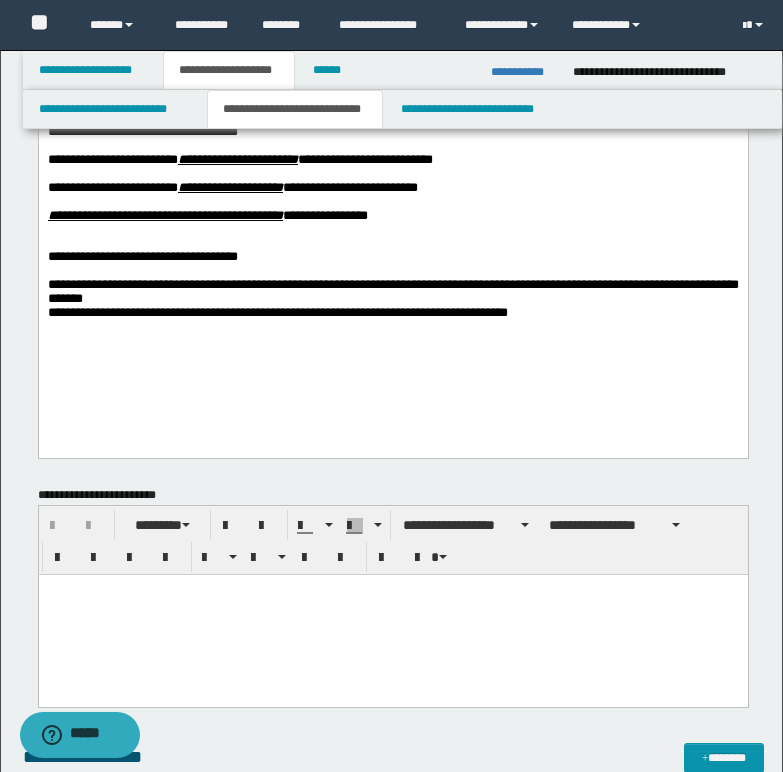 scroll, scrollTop: 200, scrollLeft: 0, axis: vertical 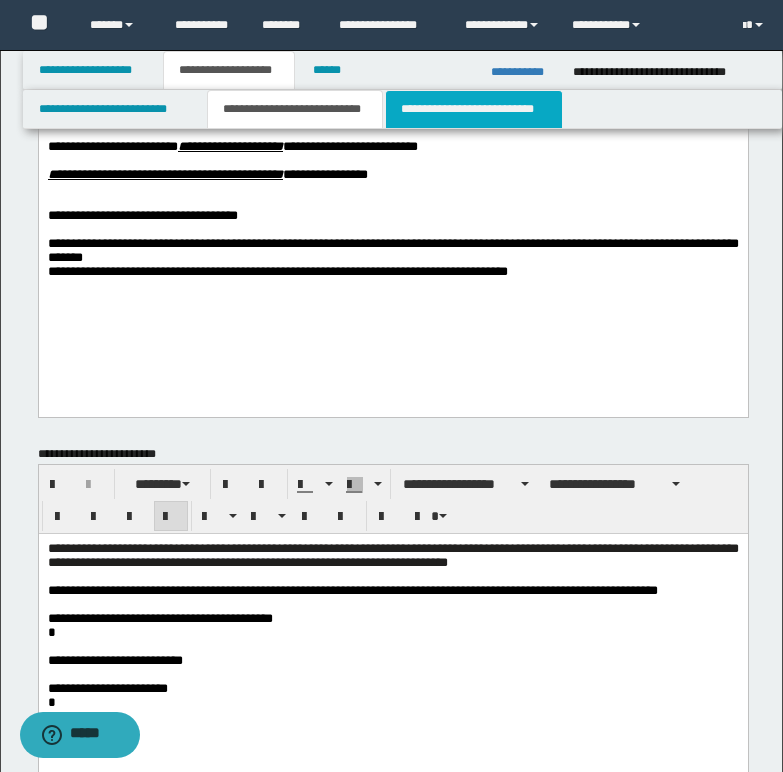 click on "**********" at bounding box center (474, 109) 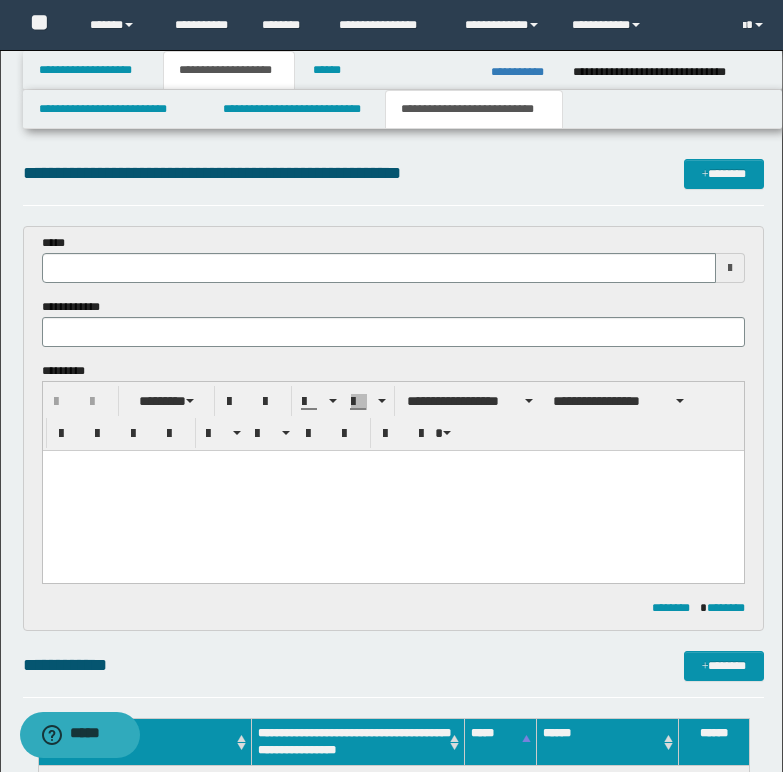 scroll, scrollTop: 0, scrollLeft: 0, axis: both 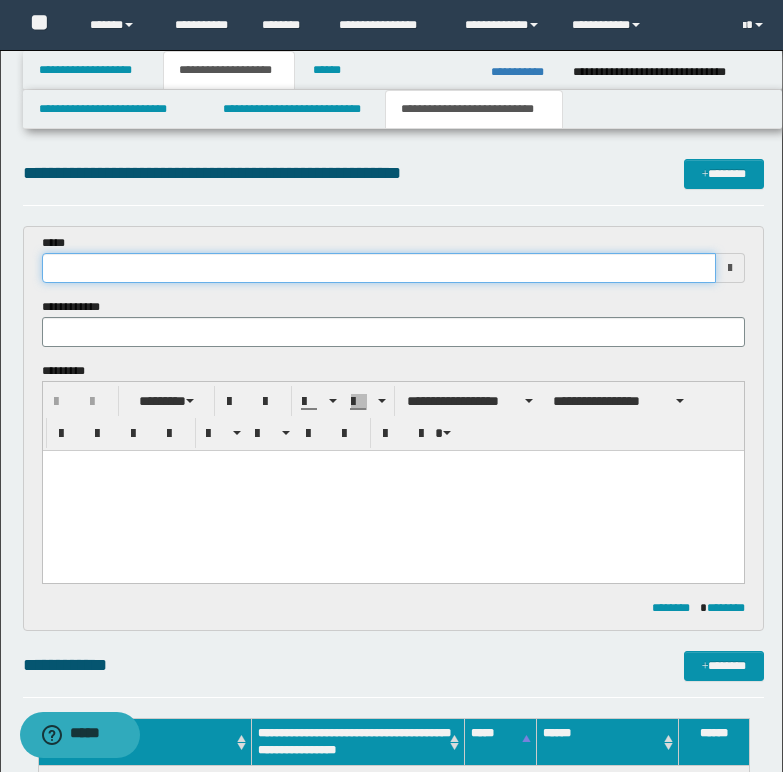 click at bounding box center [379, 268] 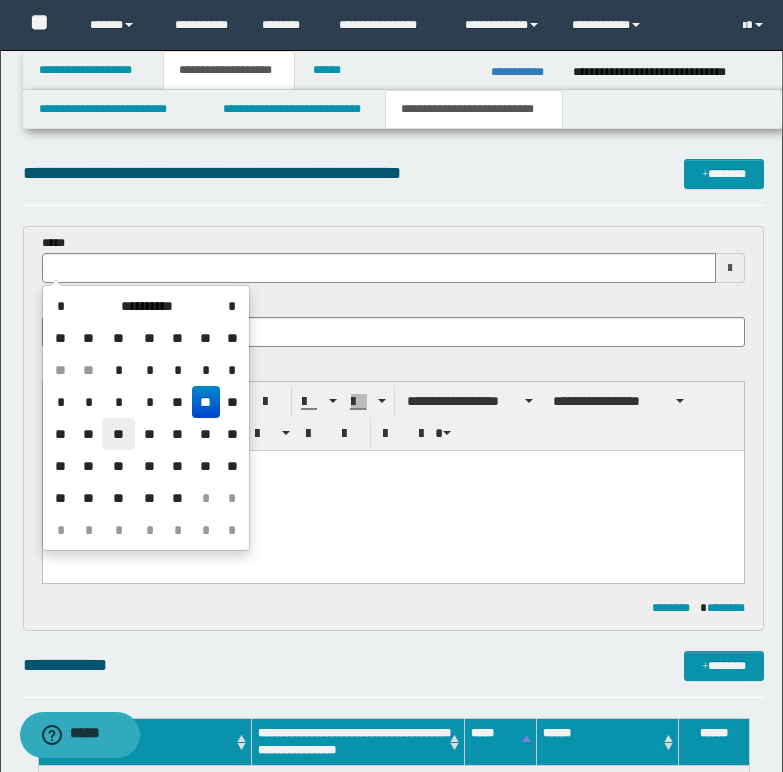 click on "**" at bounding box center [118, 434] 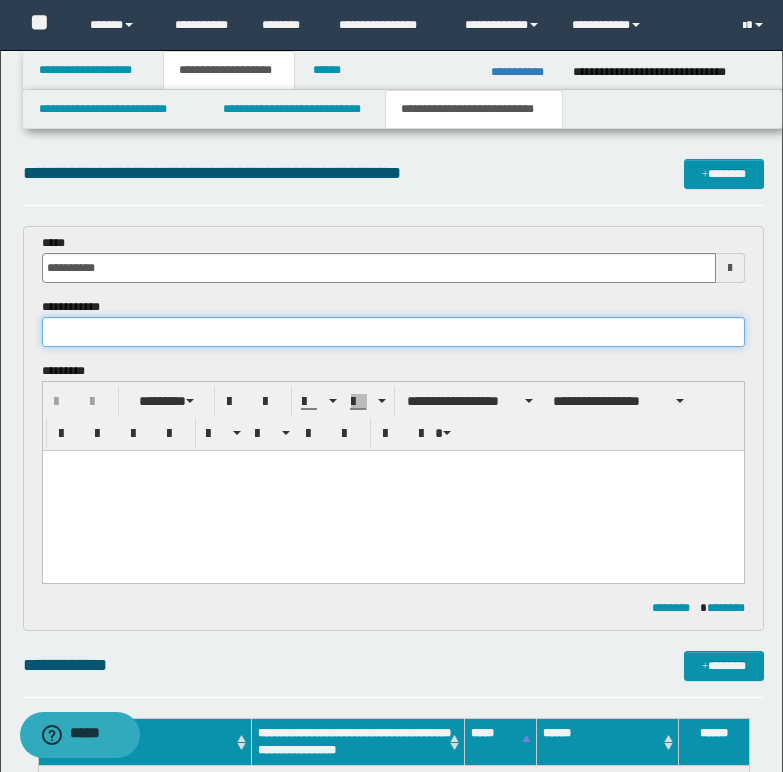 click at bounding box center (393, 332) 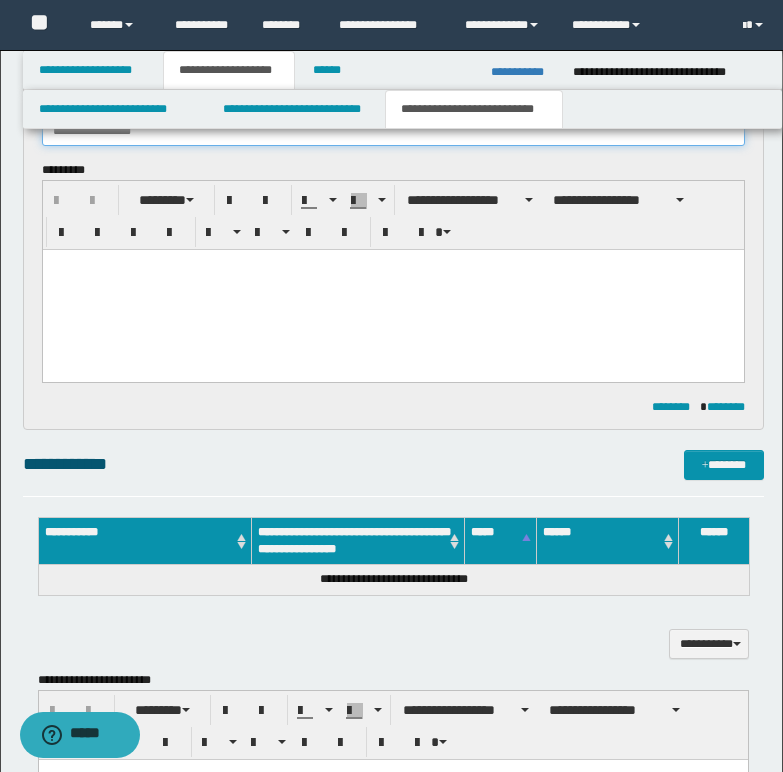 scroll, scrollTop: 400, scrollLeft: 0, axis: vertical 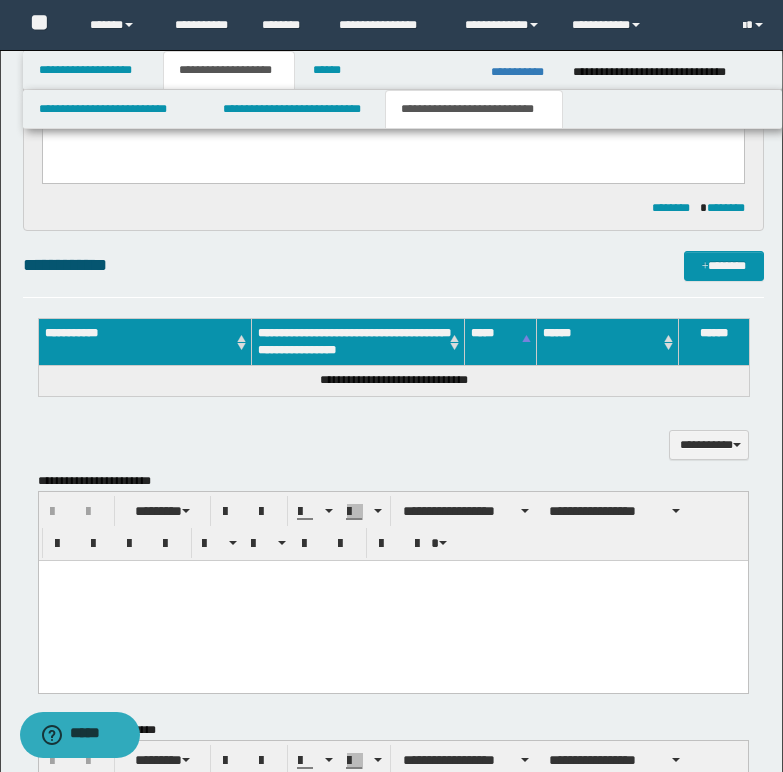 type on "**********" 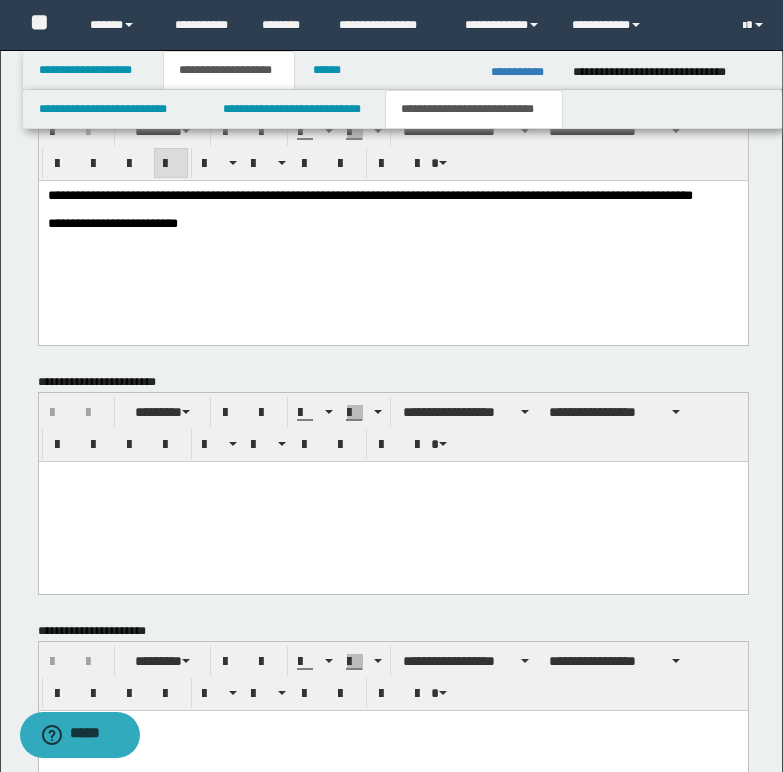 scroll, scrollTop: 800, scrollLeft: 0, axis: vertical 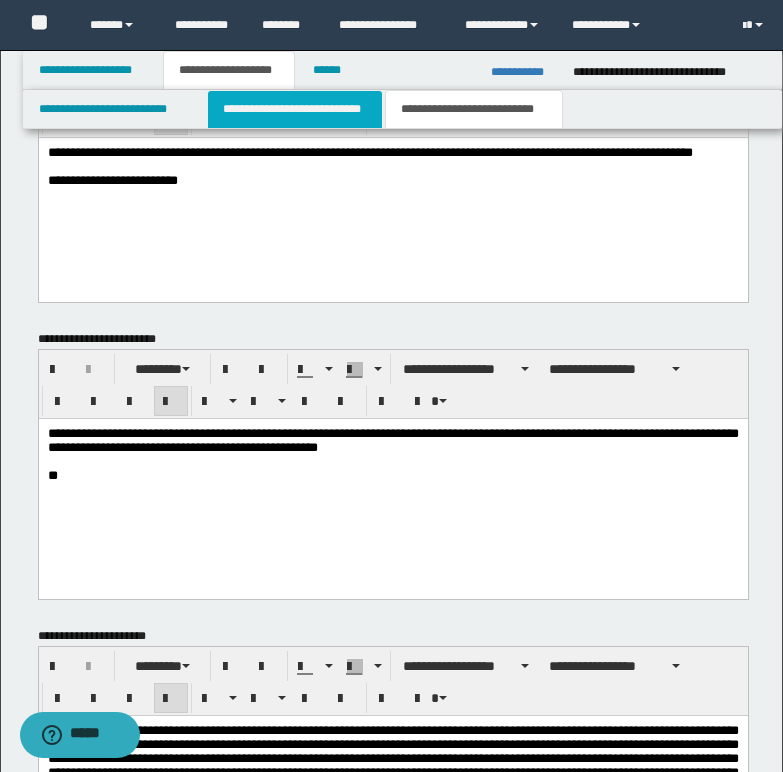 click on "**********" at bounding box center (295, 109) 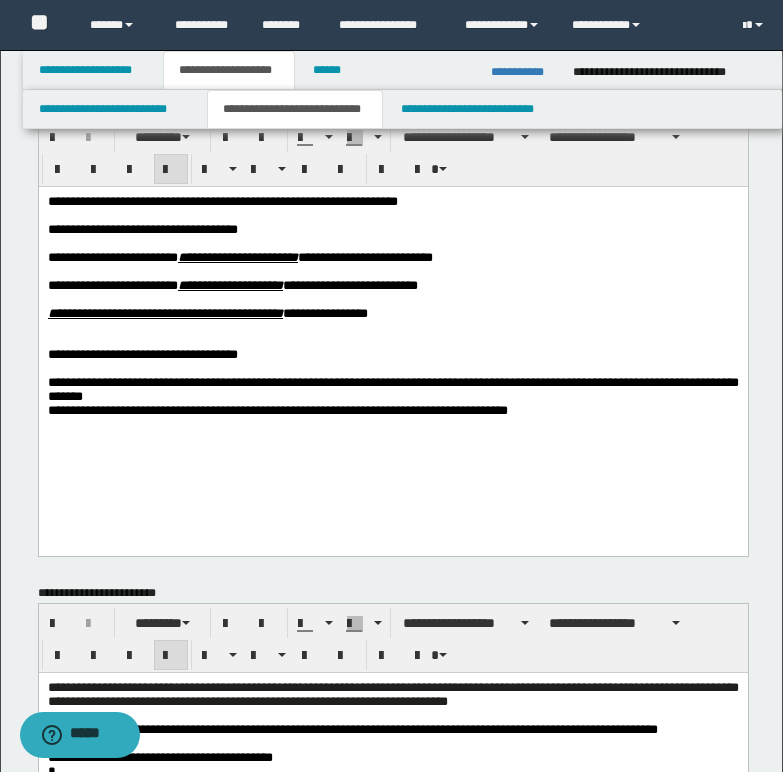 scroll, scrollTop: 0, scrollLeft: 0, axis: both 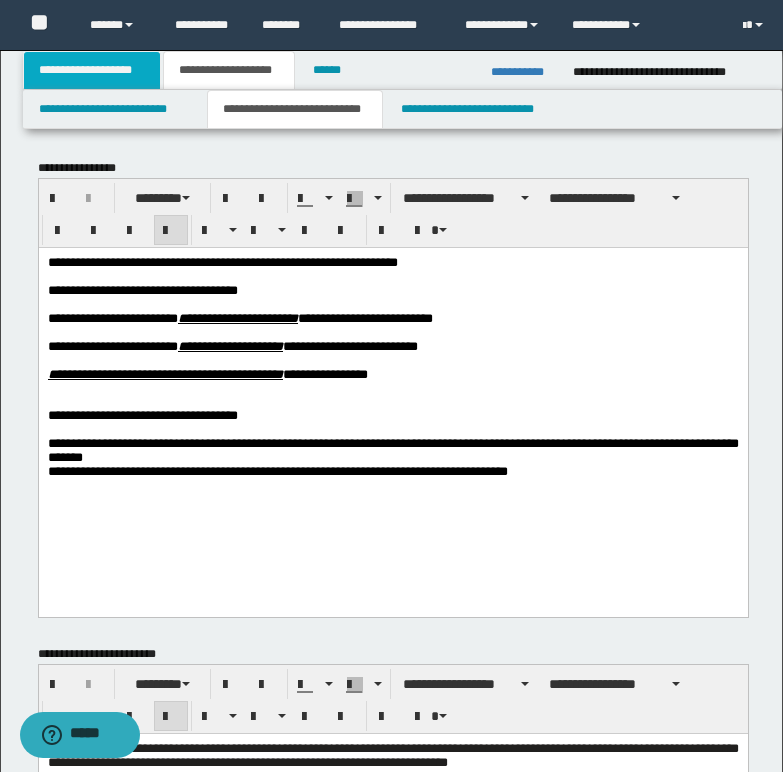 click on "**********" at bounding box center (92, 70) 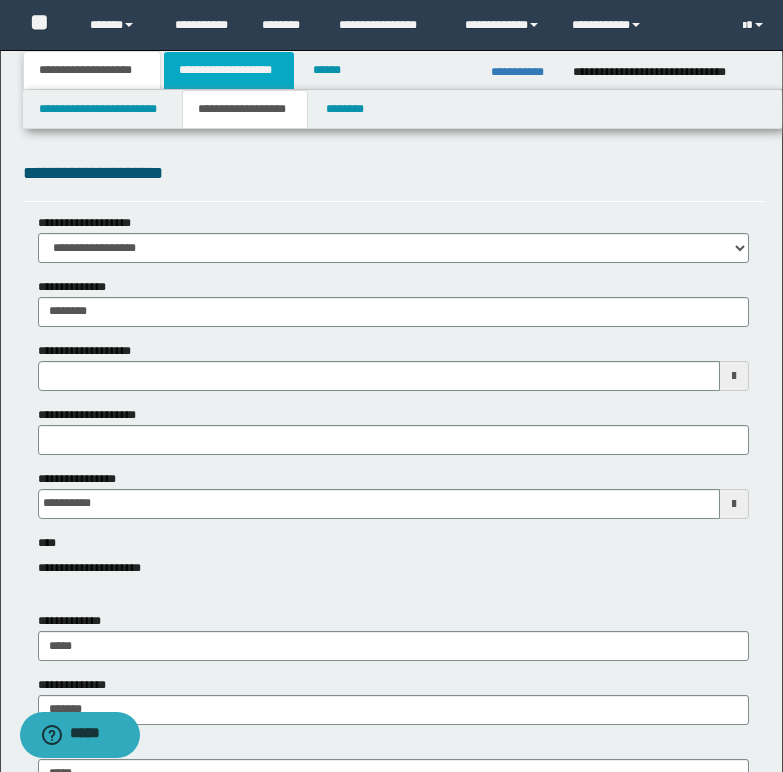 click on "**********" at bounding box center [229, 70] 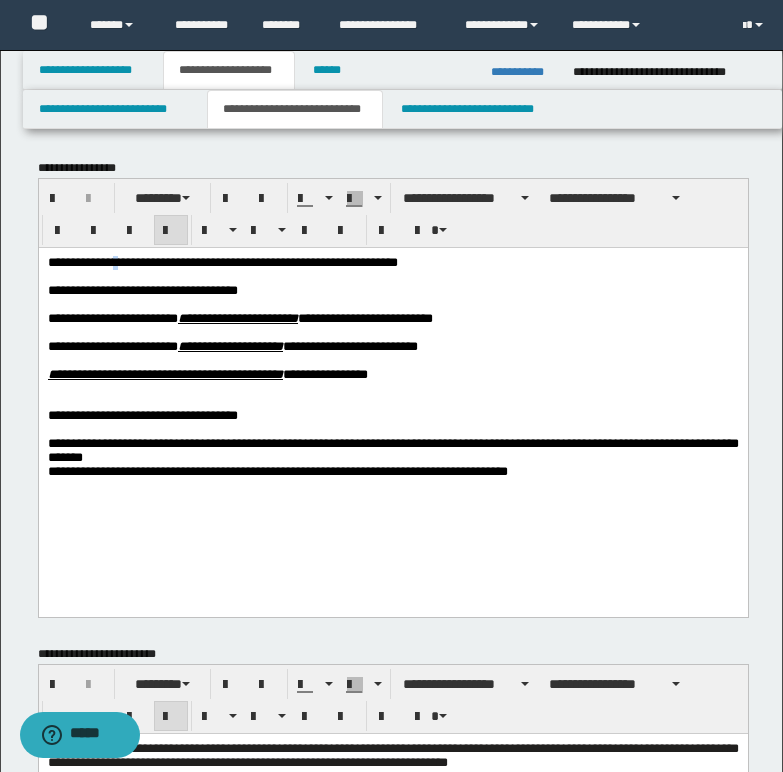 click on "**********" at bounding box center [222, 261] 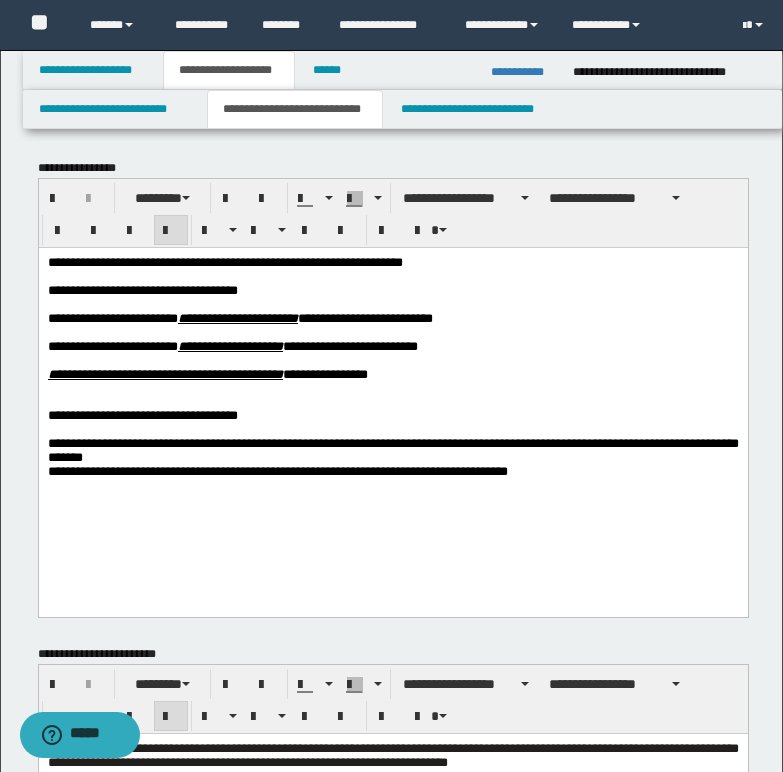 click on "**********" at bounding box center (224, 261) 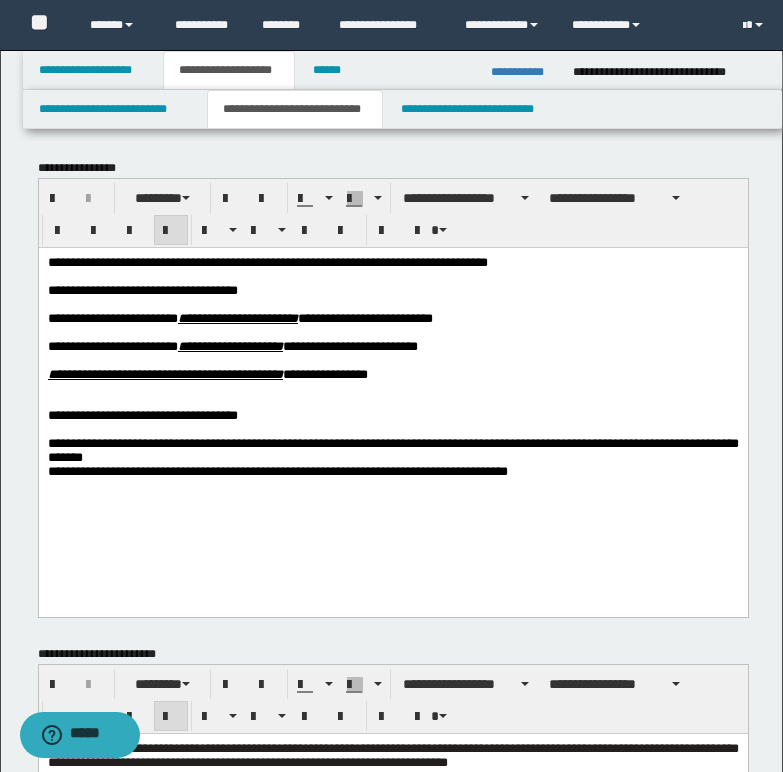 click on "**********" at bounding box center [267, 261] 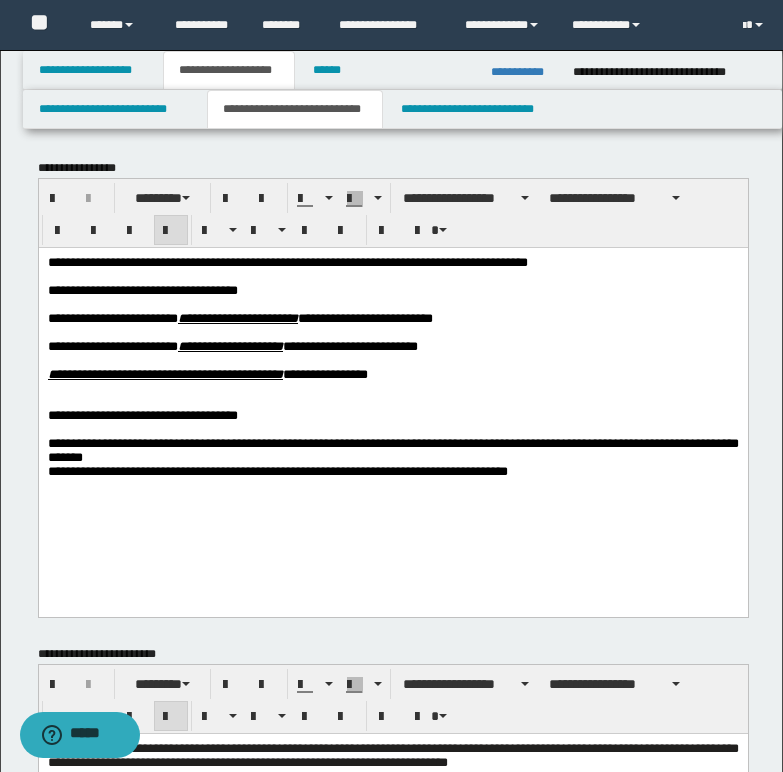 click on "**********" at bounding box center [287, 261] 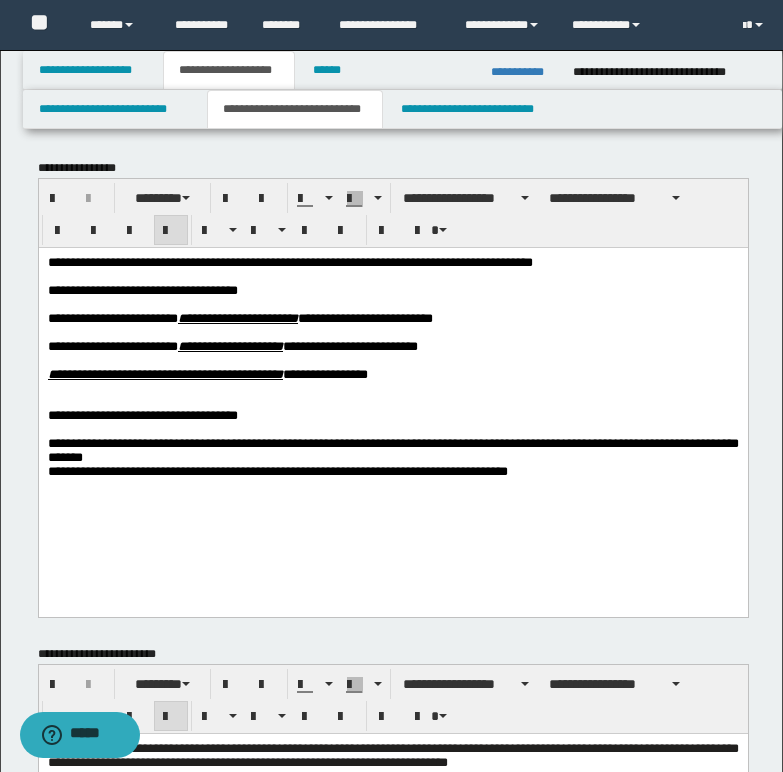 click on "**********" at bounding box center [289, 261] 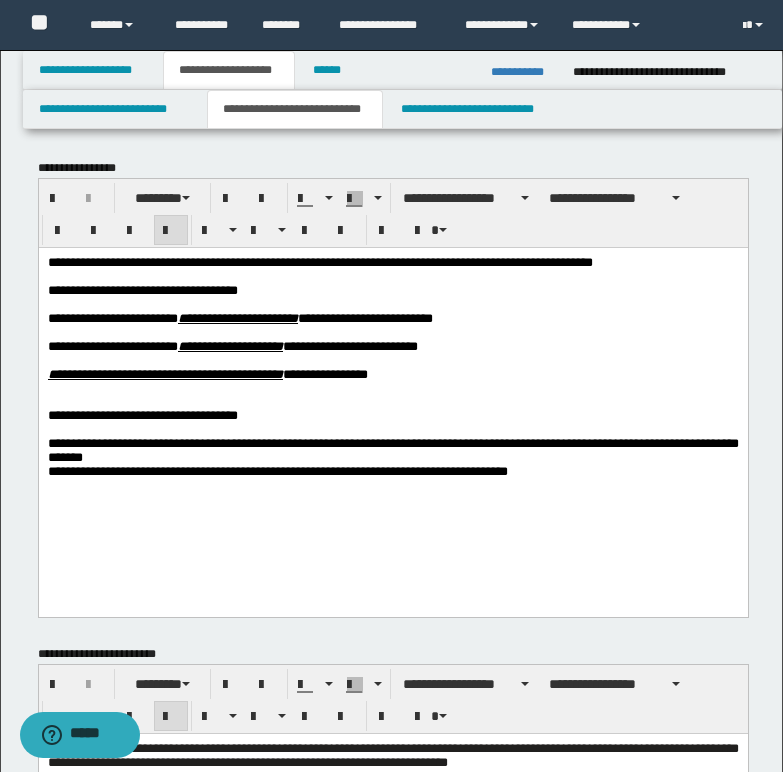 drag, startPoint x: 49, startPoint y: 324, endPoint x: 476, endPoint y: 327, distance: 427.01053 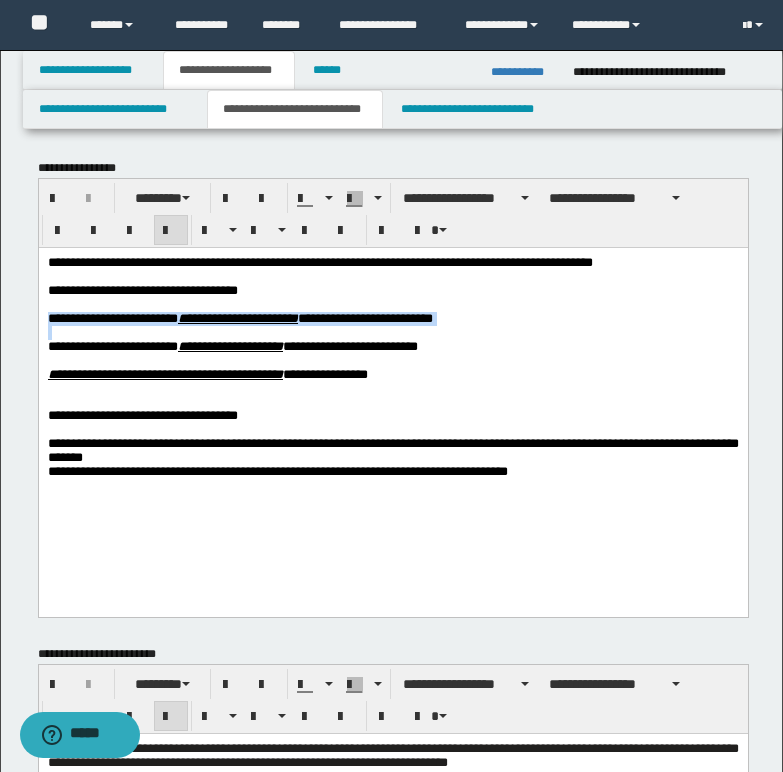 drag, startPoint x: 46, startPoint y: 329, endPoint x: 484, endPoint y: 339, distance: 438.11414 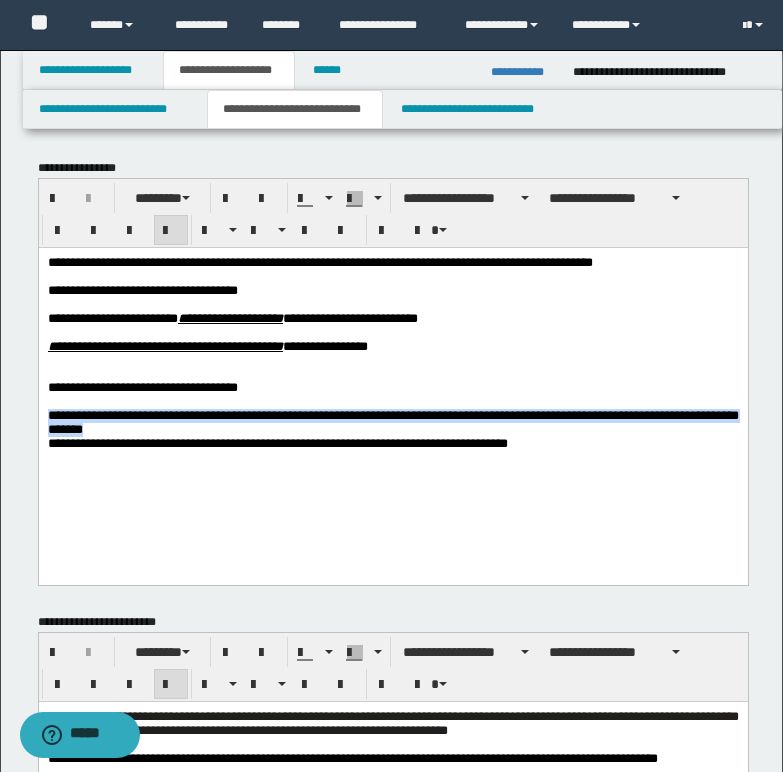drag, startPoint x: 45, startPoint y: 432, endPoint x: 191, endPoint y: 456, distance: 147.95946 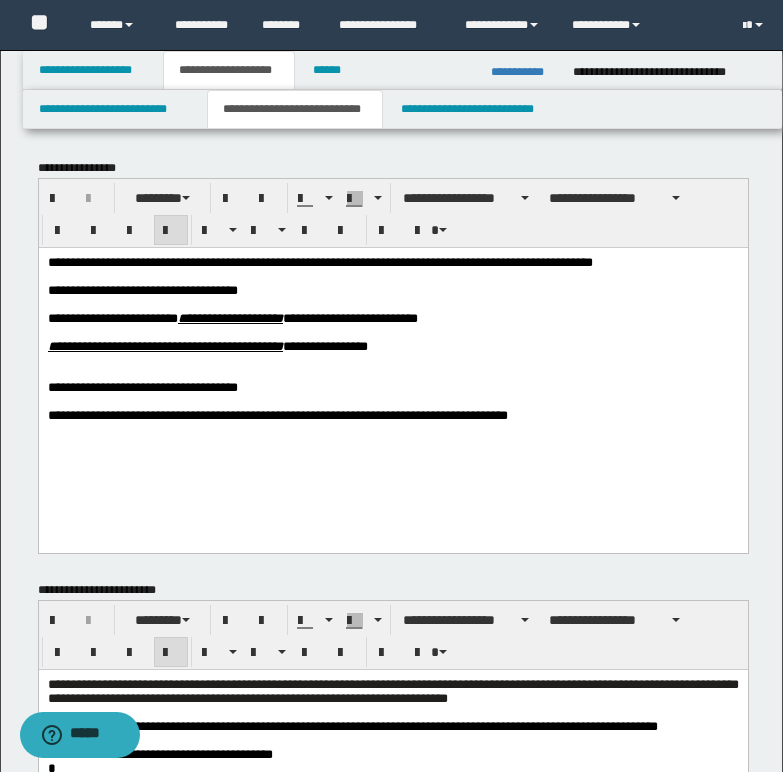 click on "**********" at bounding box center (232, 317) 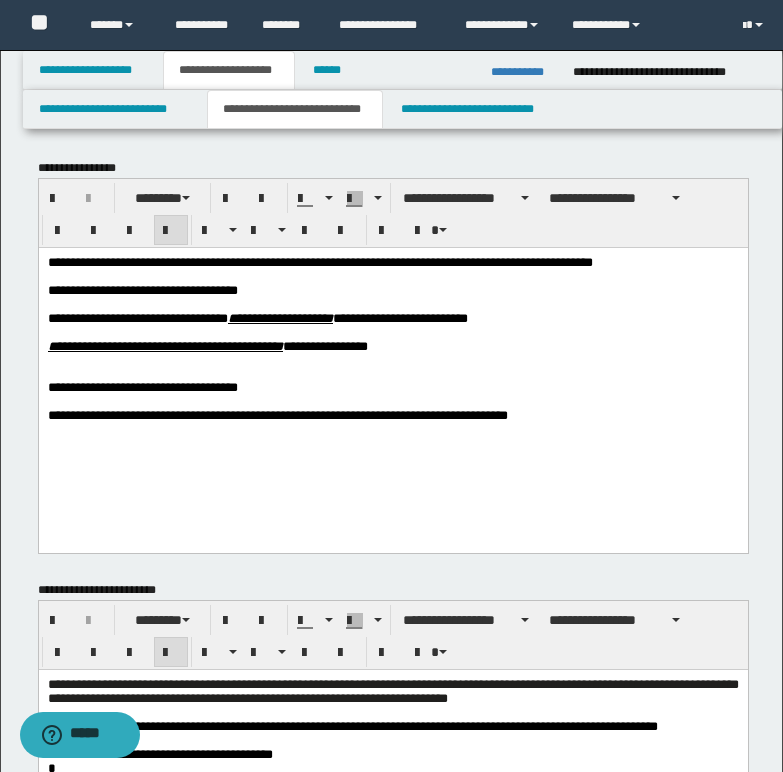 click on "**********" at bounding box center (277, 414) 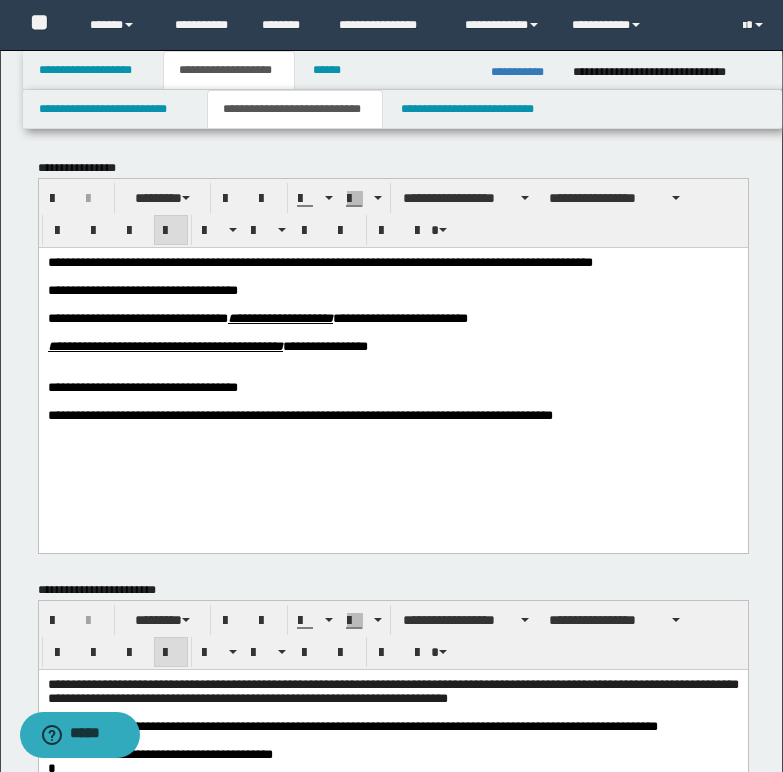 click on "**********" at bounding box center (299, 414) 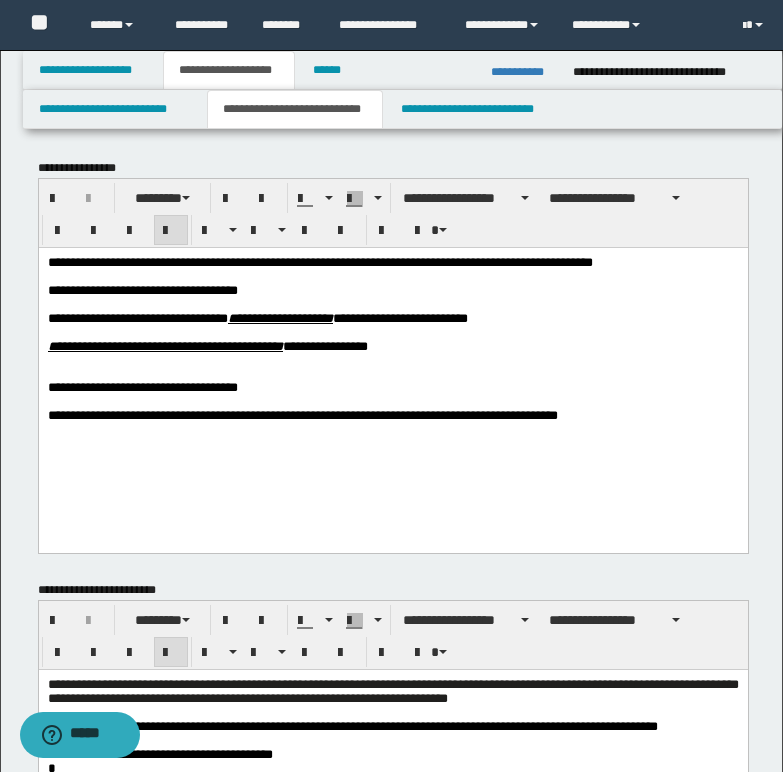 click on "**********" at bounding box center (392, 415) 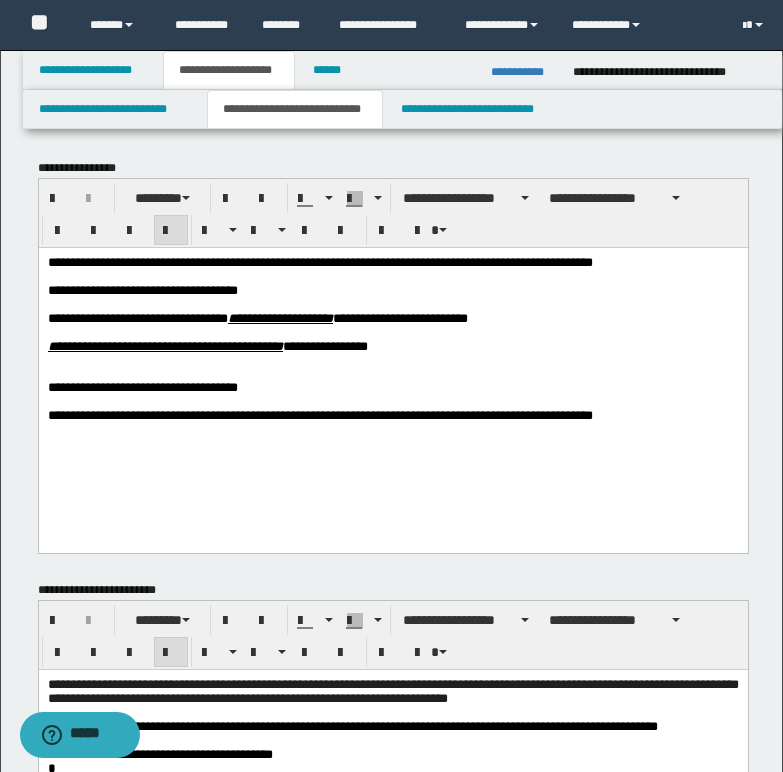 click on "**********" at bounding box center (257, 317) 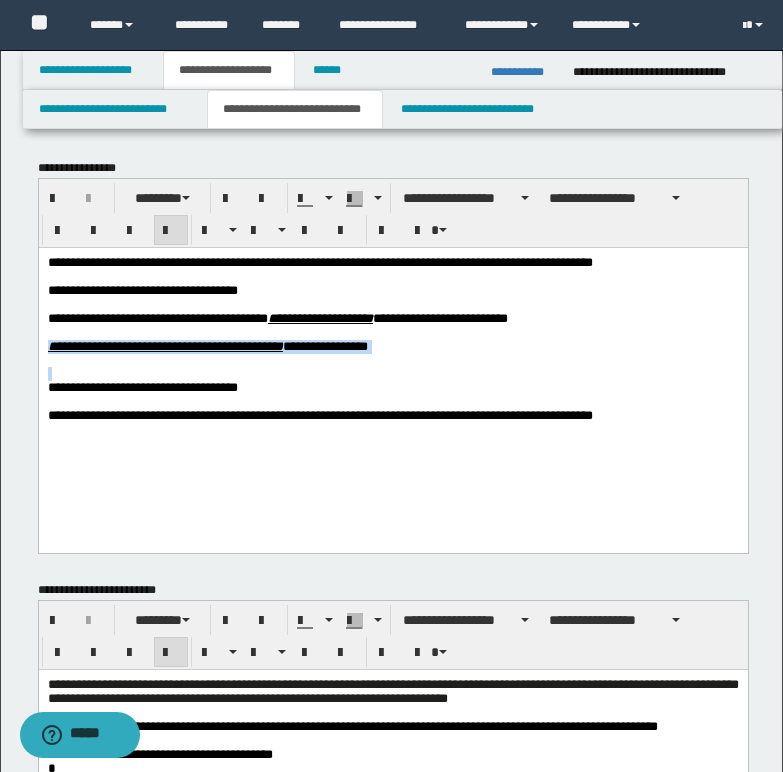 drag, startPoint x: 66, startPoint y: 342, endPoint x: 386, endPoint y: 390, distance: 323.58 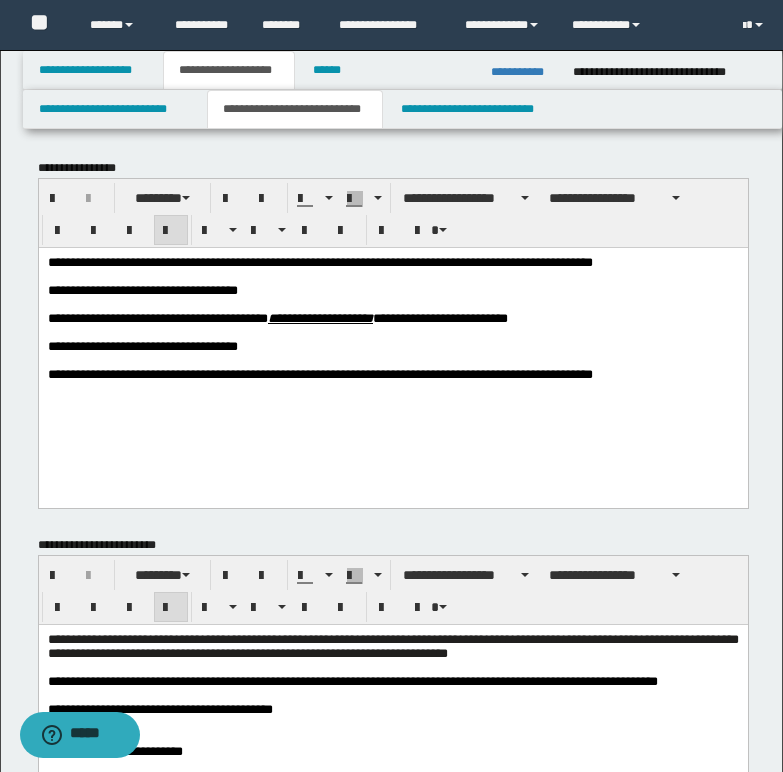 click on "**********" at bounding box center [277, 317] 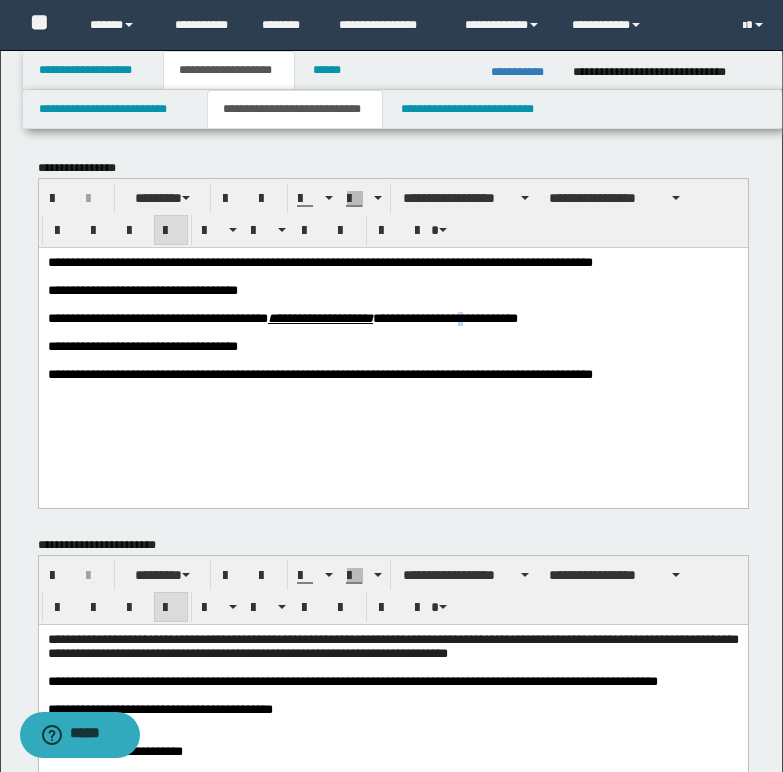 click on "**********" at bounding box center [282, 317] 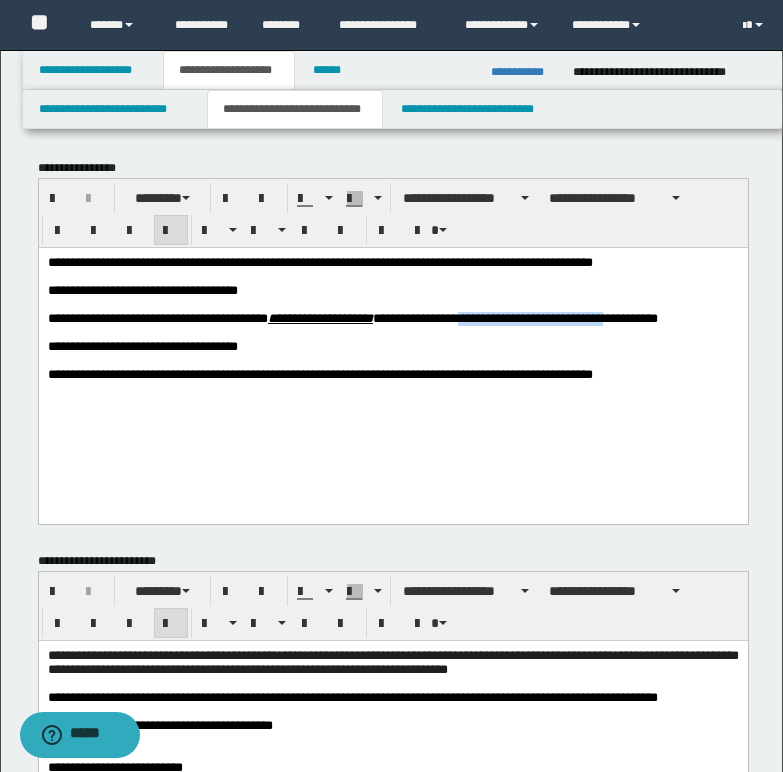 drag, startPoint x: 538, startPoint y: 326, endPoint x: 699, endPoint y: 323, distance: 161.02795 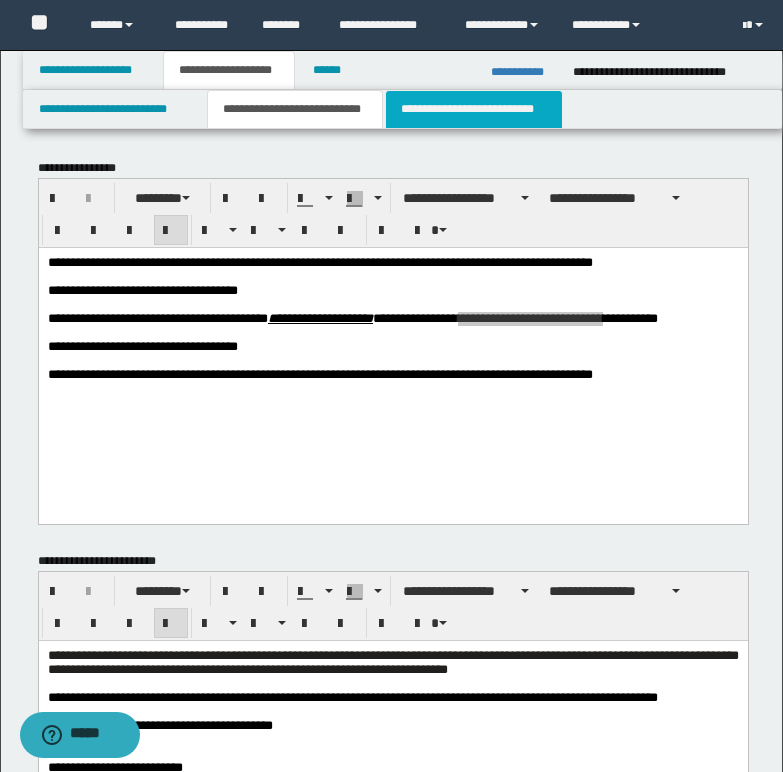 click on "**********" at bounding box center (474, 109) 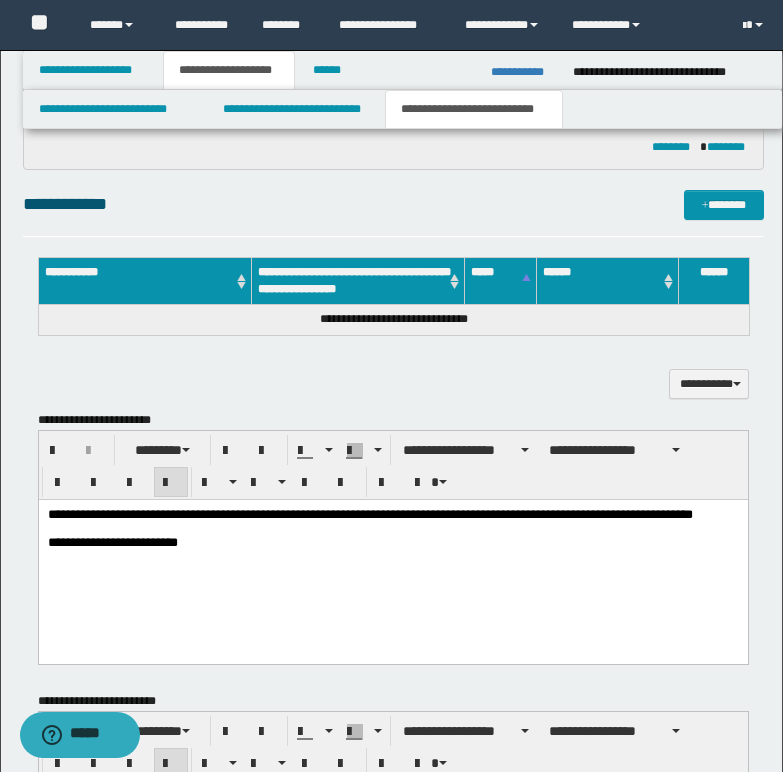 scroll, scrollTop: 500, scrollLeft: 0, axis: vertical 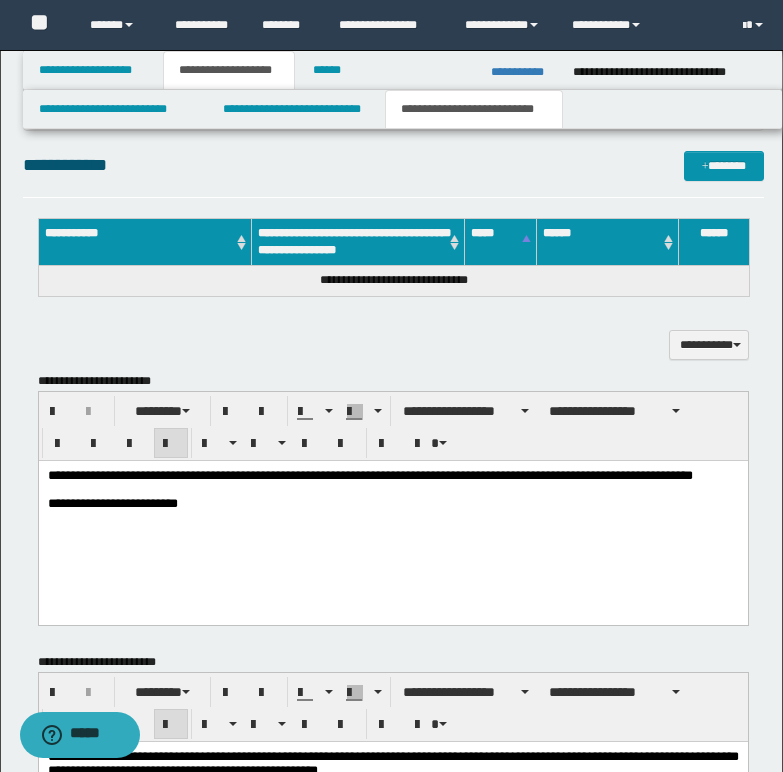 click on "**********" at bounding box center [369, 474] 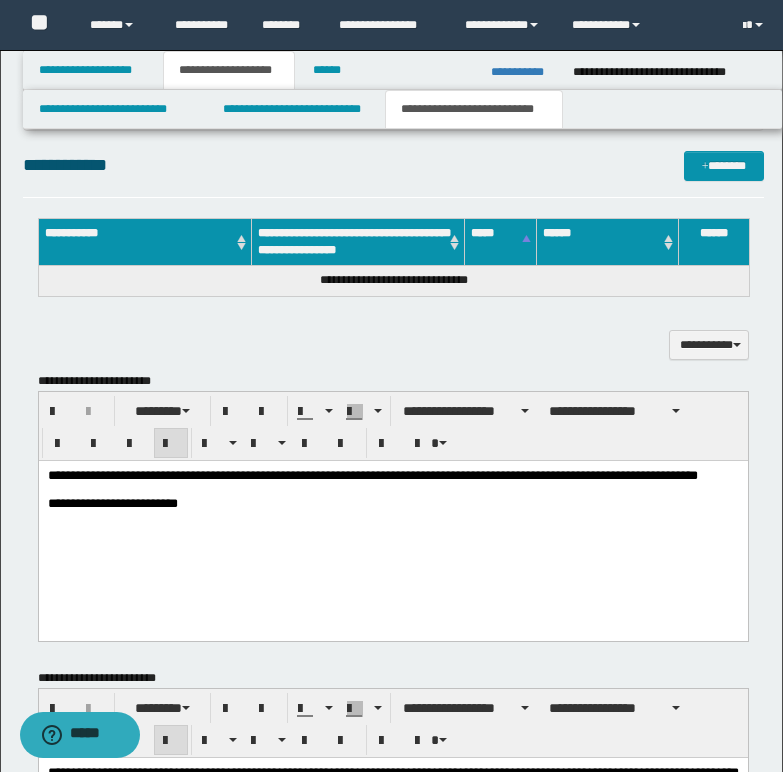 drag, startPoint x: 44, startPoint y: 487, endPoint x: 54, endPoint y: 491, distance: 10.770329 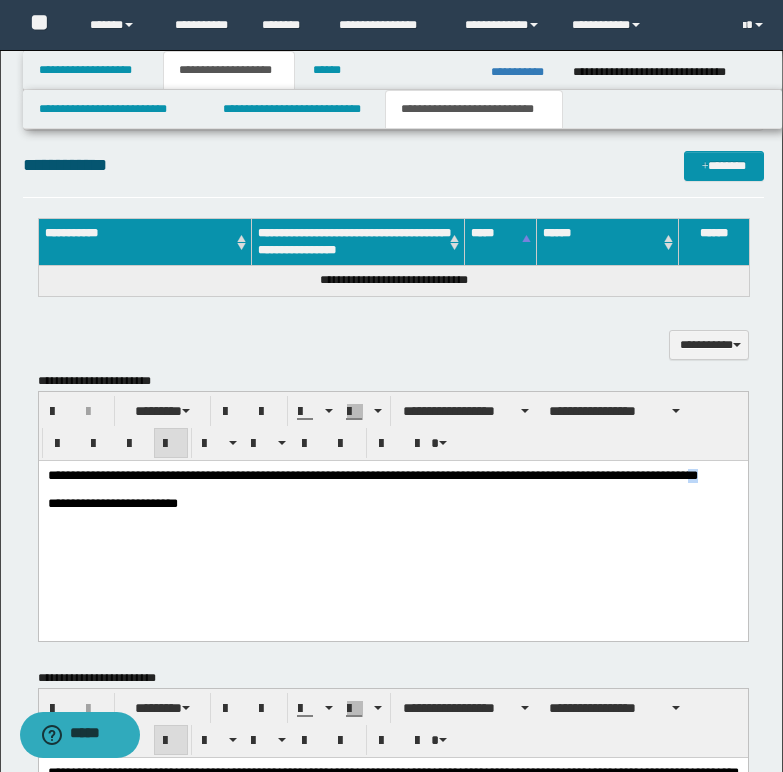 click on "**********" at bounding box center (372, 474) 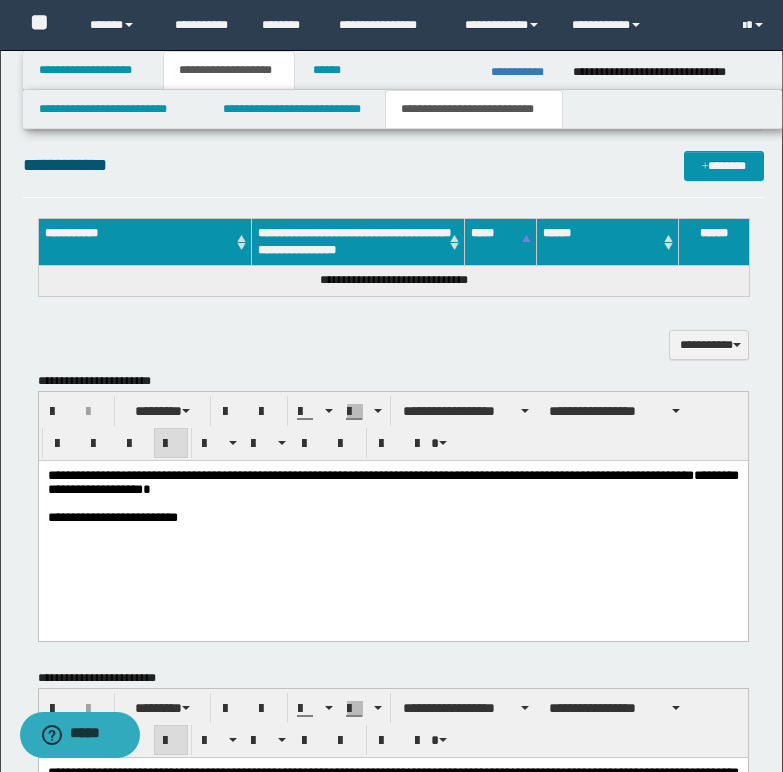 click on "**********" at bounding box center [392, 481] 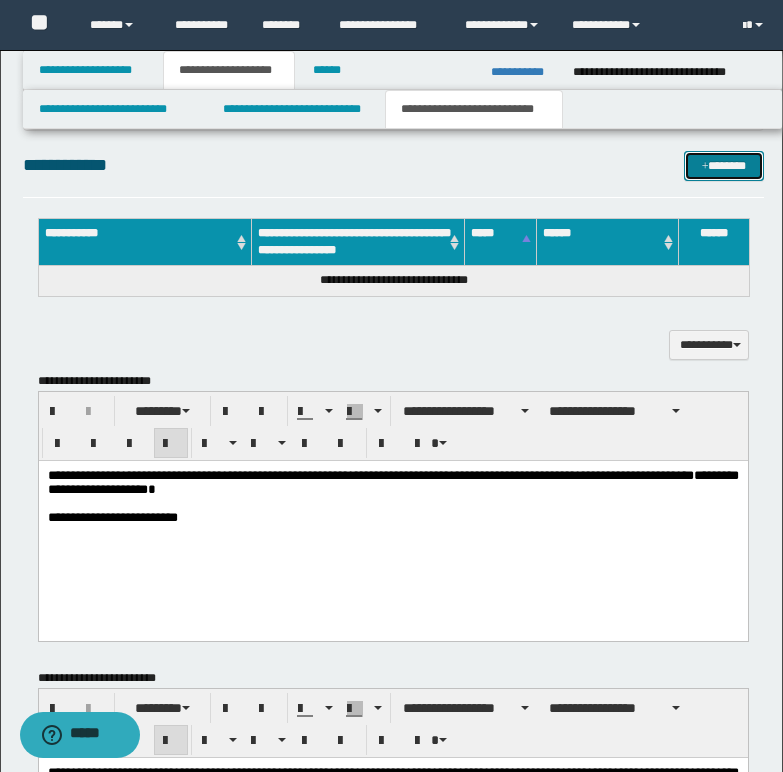 click on "*******" at bounding box center [724, 166] 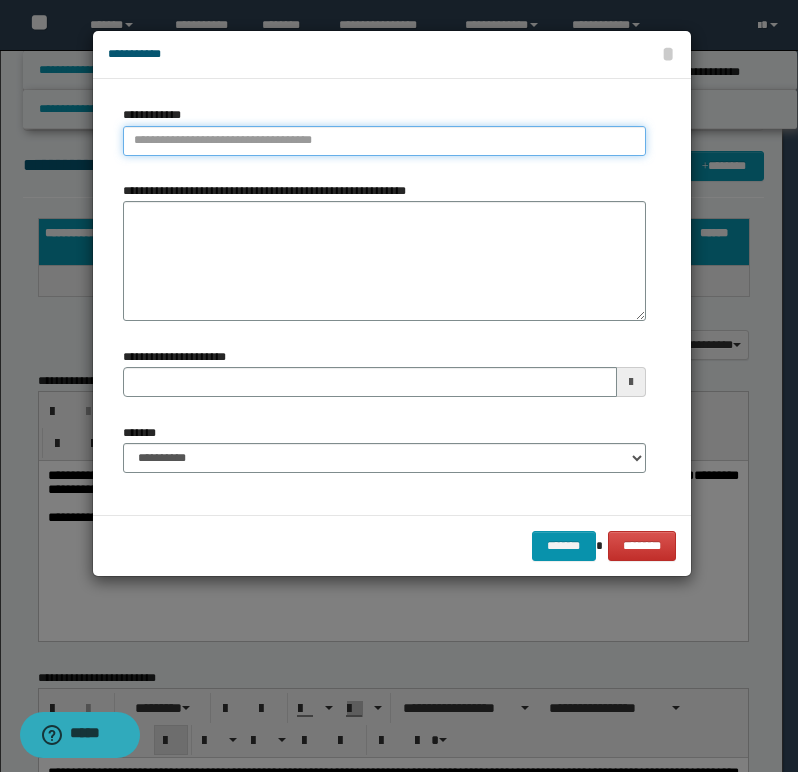click on "**********" at bounding box center [384, 141] 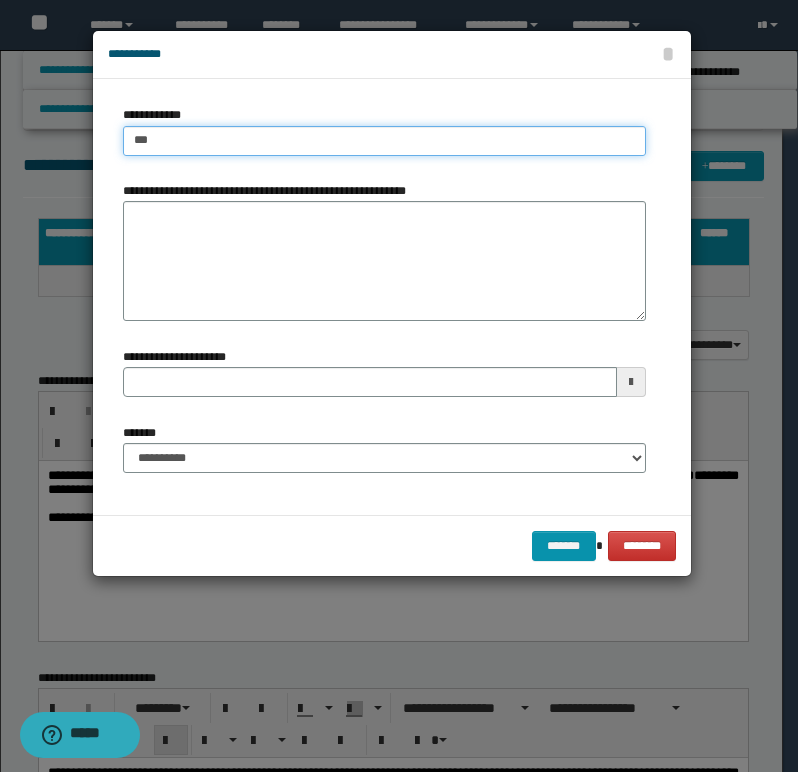type on "****" 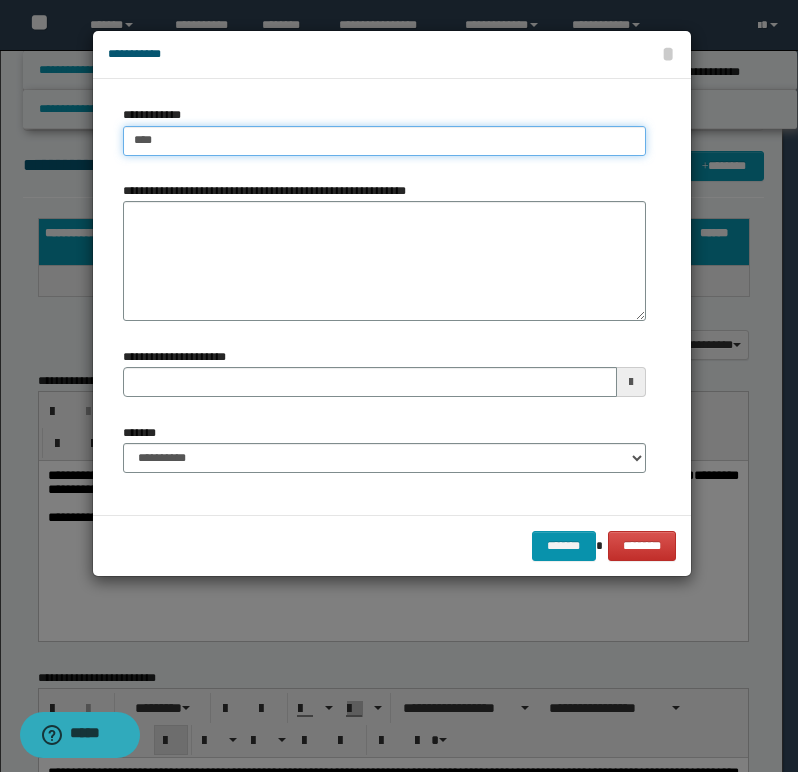 type on "****" 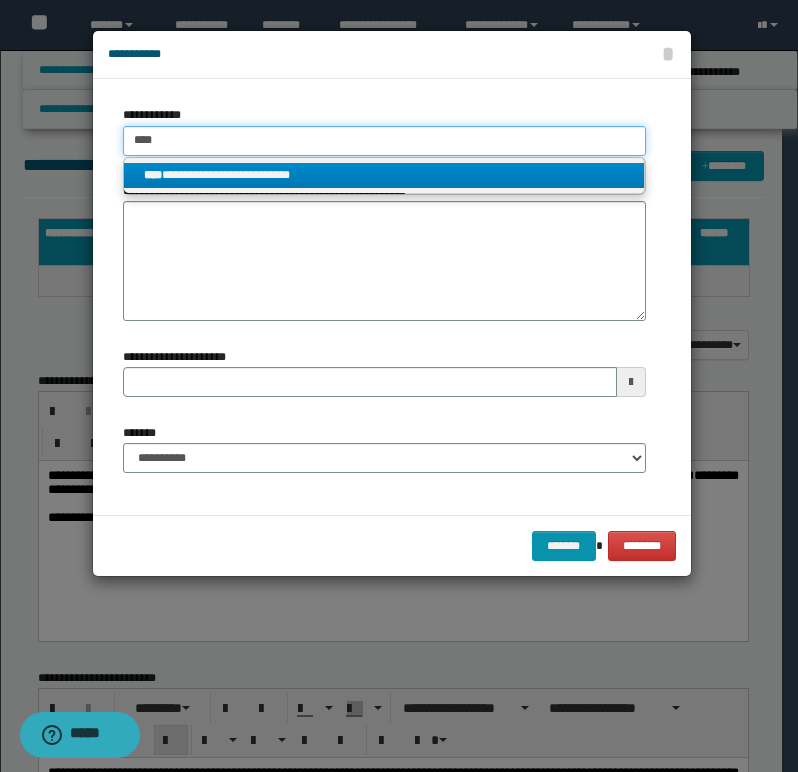 type on "****" 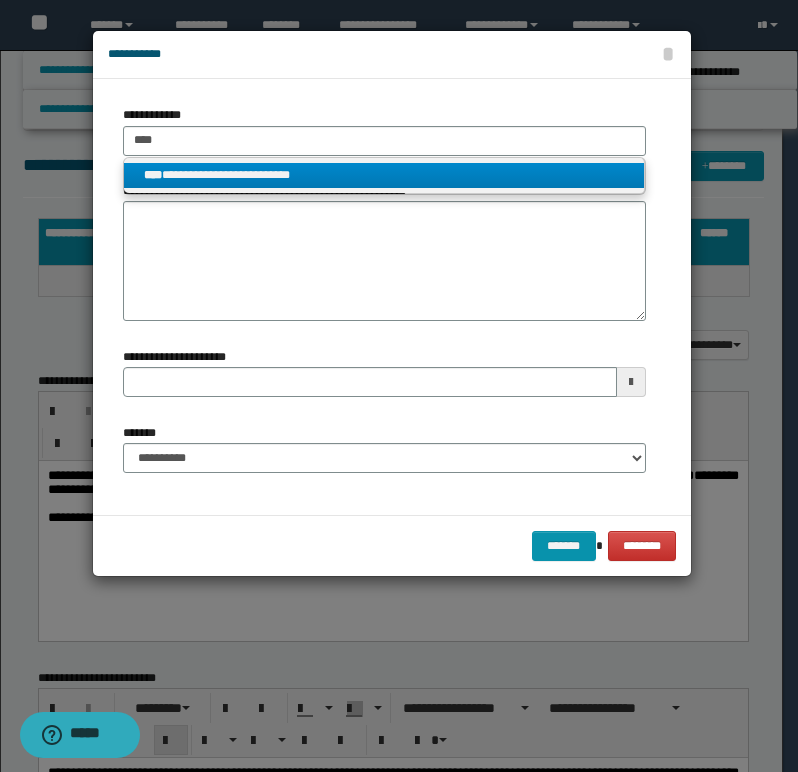 click on "**********" at bounding box center (384, 175) 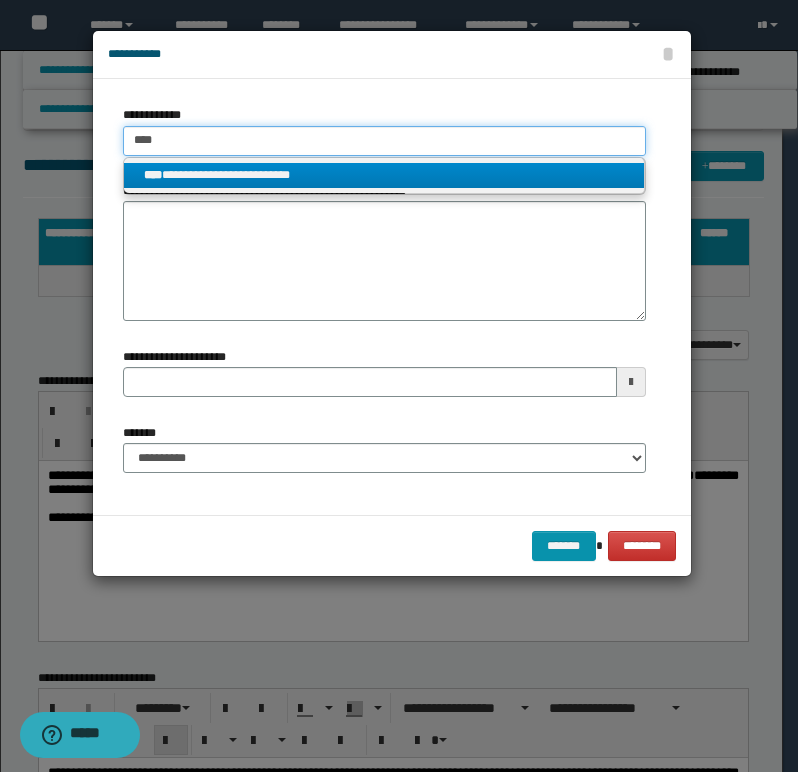 type 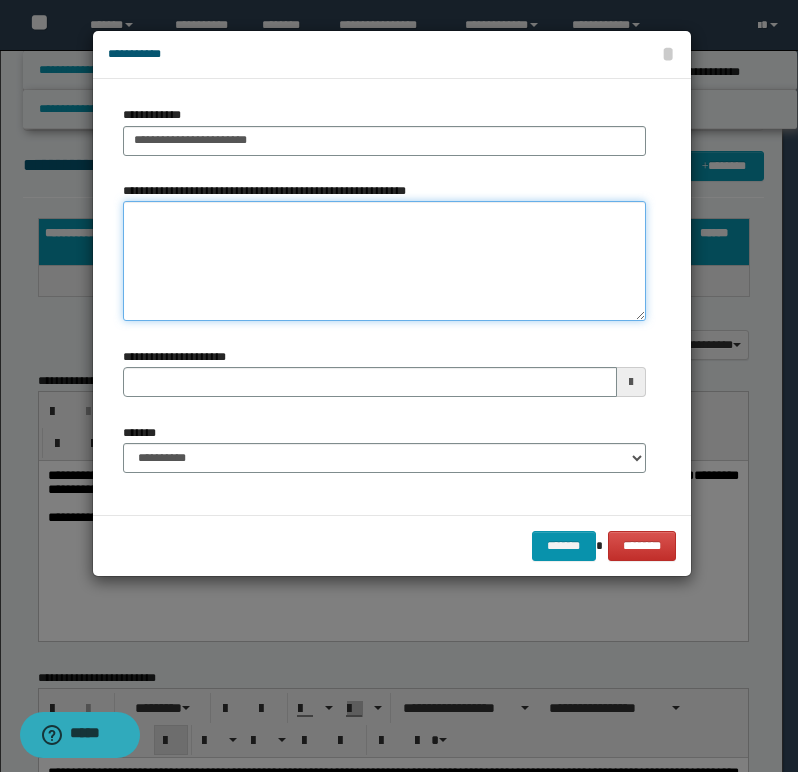 click on "**********" at bounding box center [384, 261] 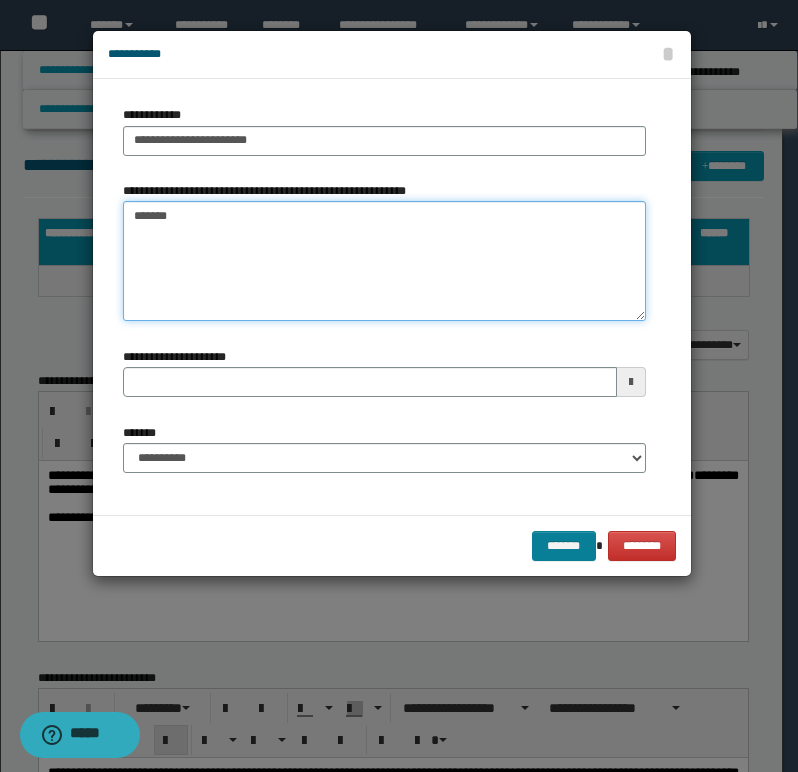 type on "*******" 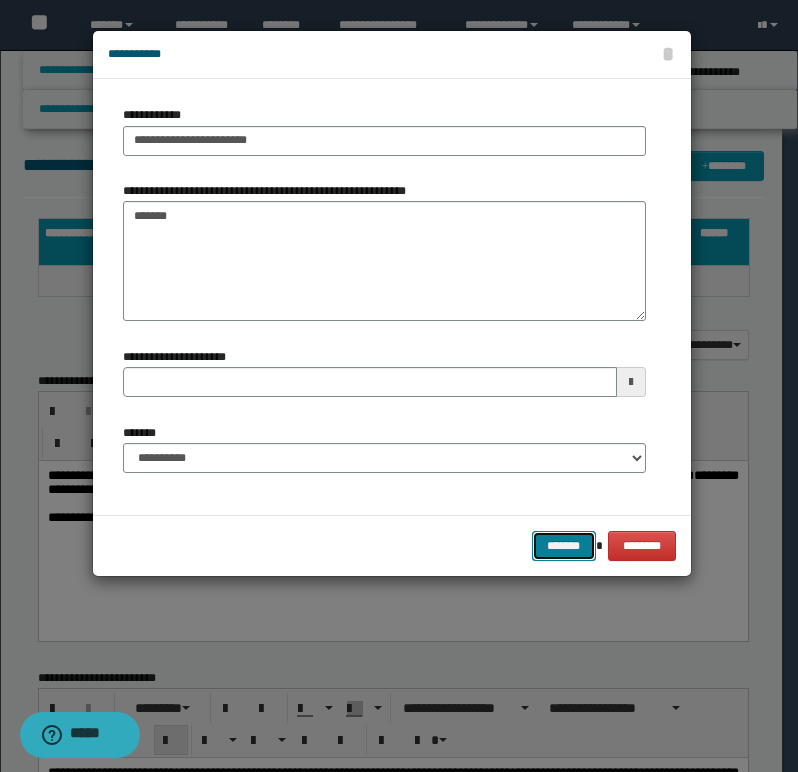 click on "*******" at bounding box center (564, 546) 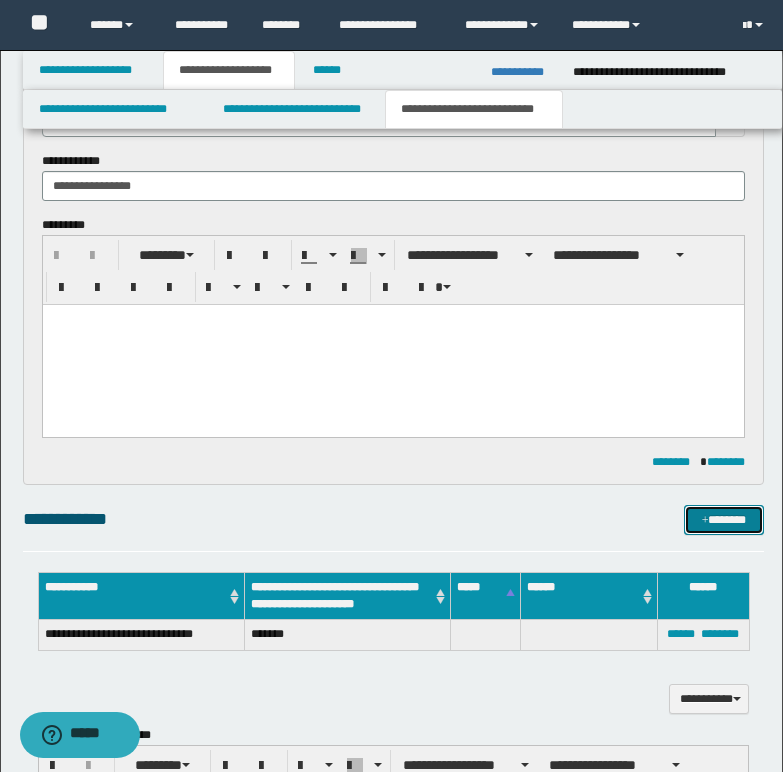scroll, scrollTop: 0, scrollLeft: 0, axis: both 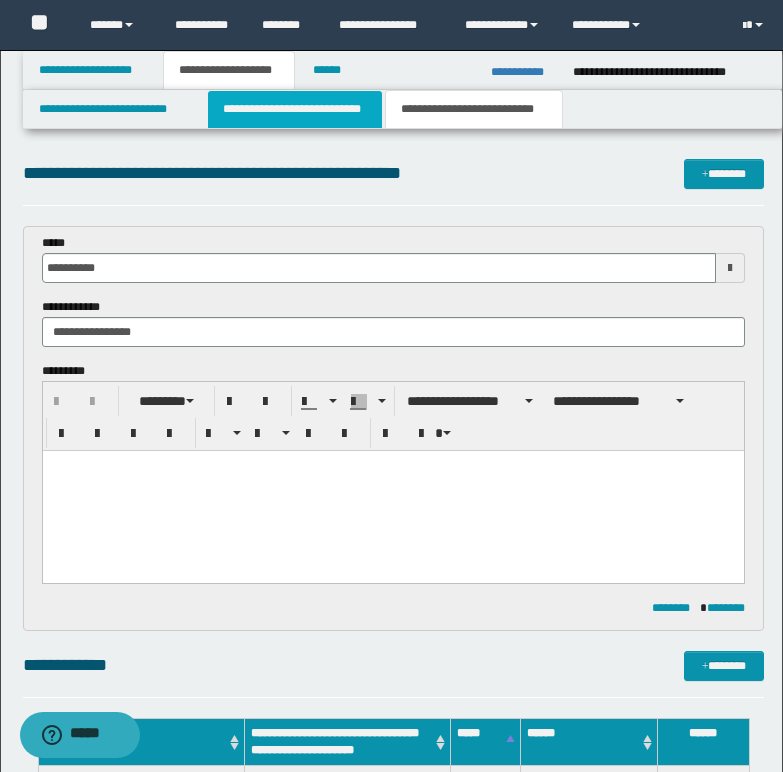 click on "**********" at bounding box center (295, 109) 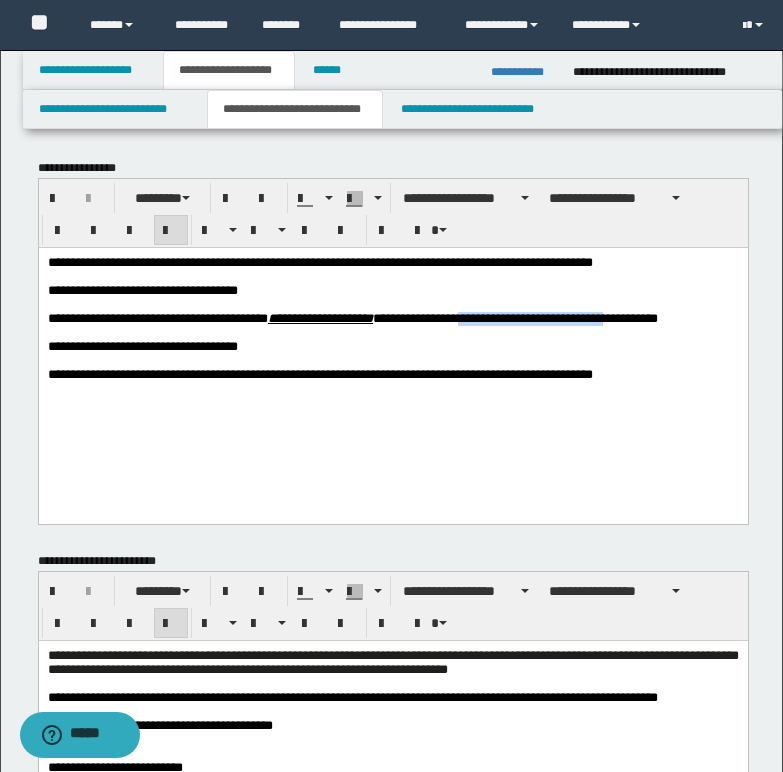 click at bounding box center [392, 332] 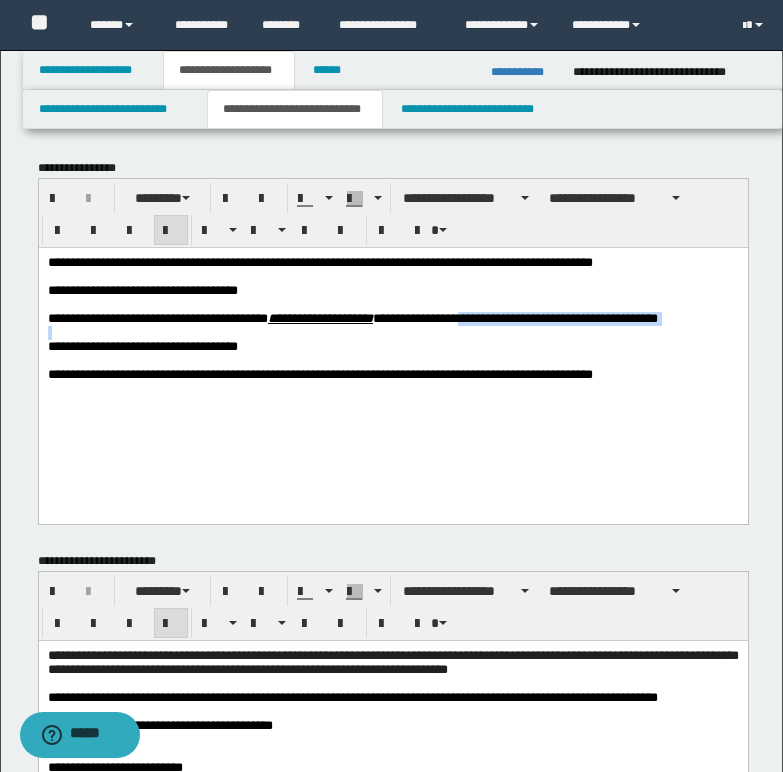 click at bounding box center [392, 332] 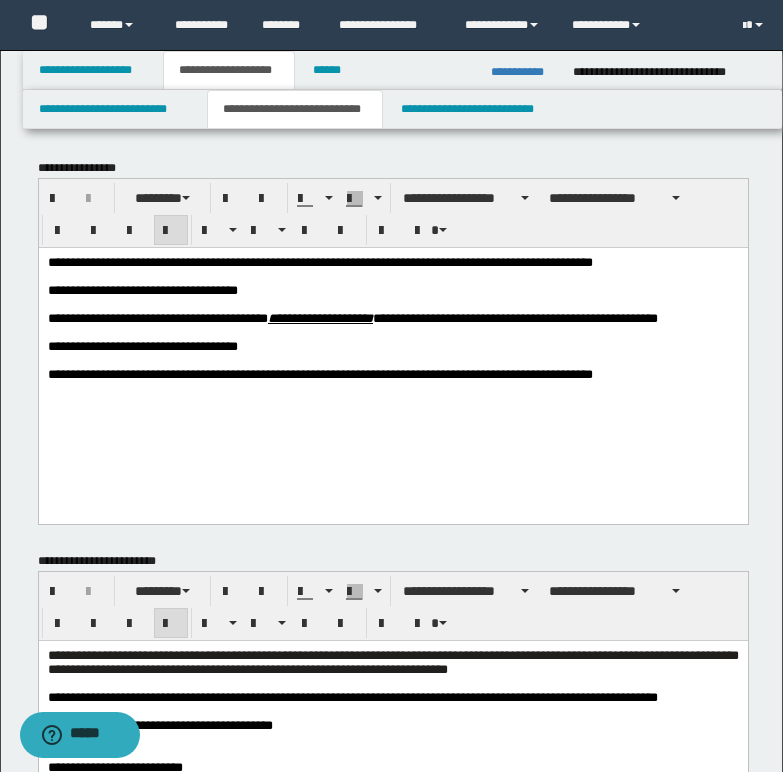 click on "**********" at bounding box center (352, 317) 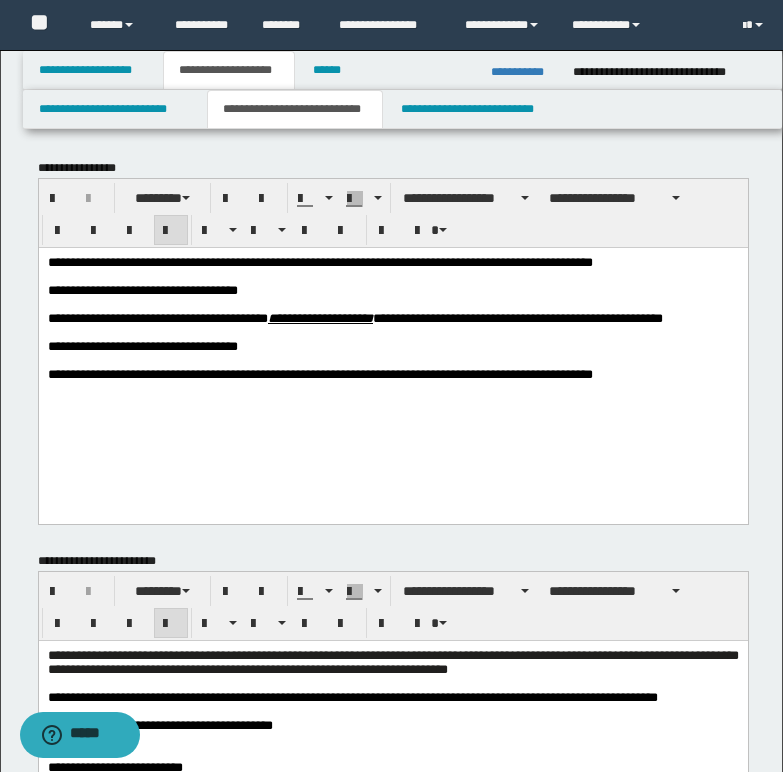 click on "**********" at bounding box center [354, 317] 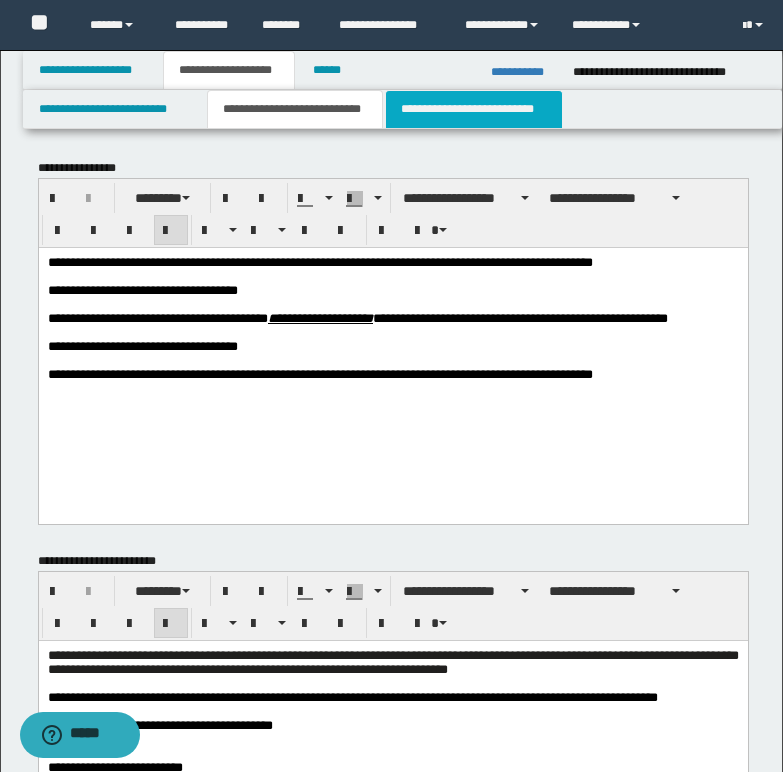 click on "**********" at bounding box center [474, 109] 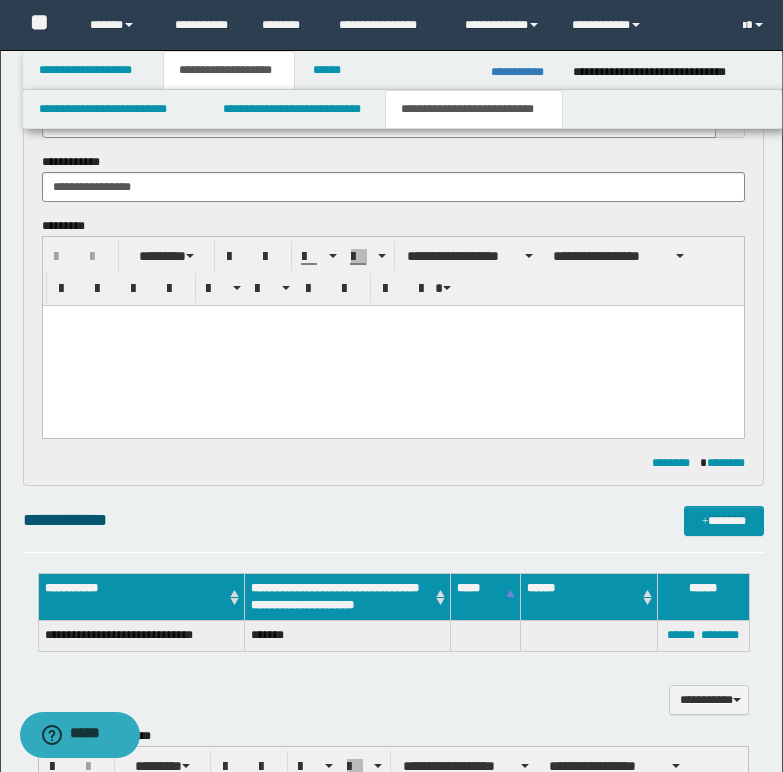 scroll, scrollTop: 400, scrollLeft: 0, axis: vertical 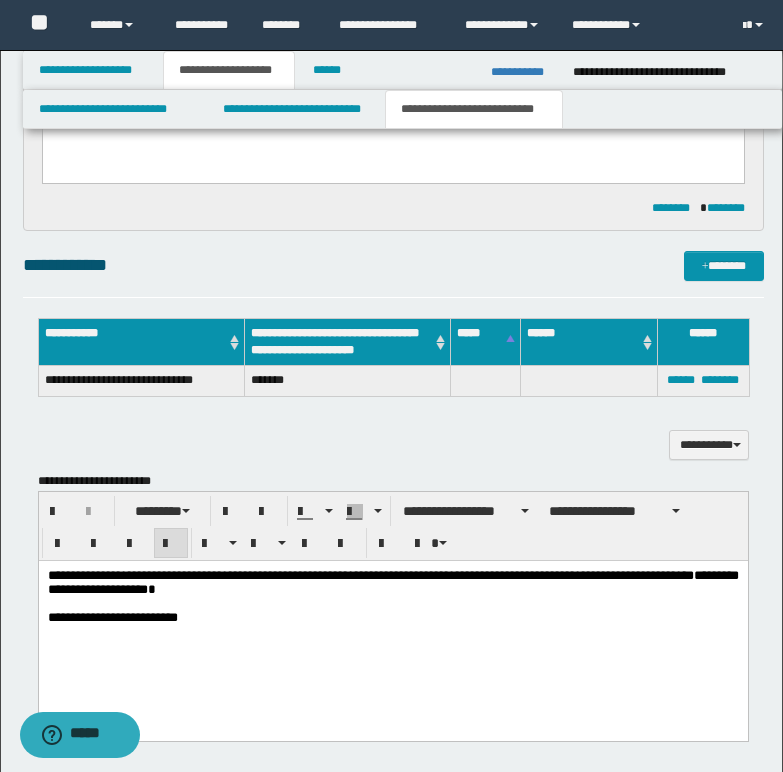 click on "**********" at bounding box center (392, 581) 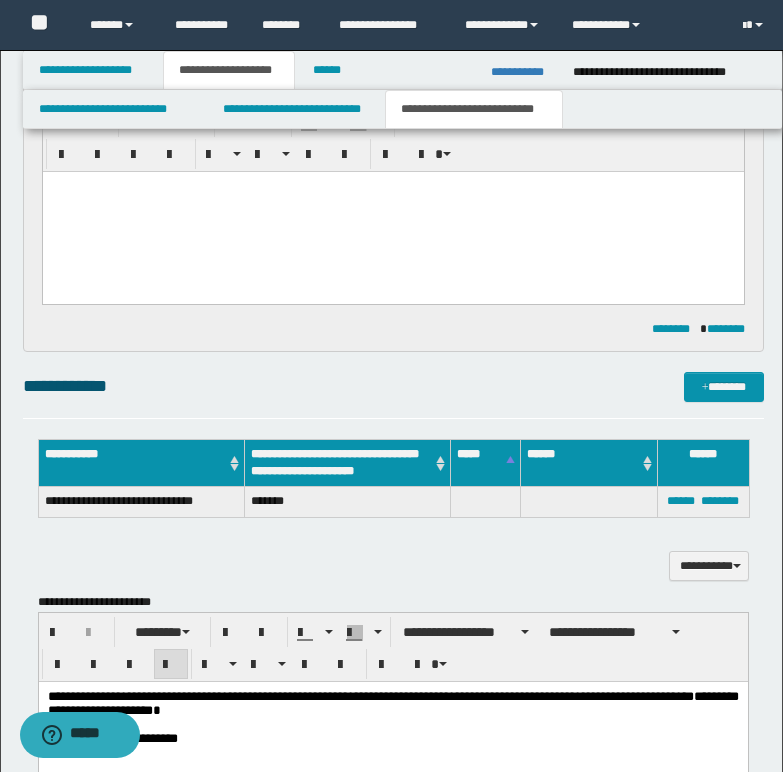 scroll, scrollTop: 0, scrollLeft: 0, axis: both 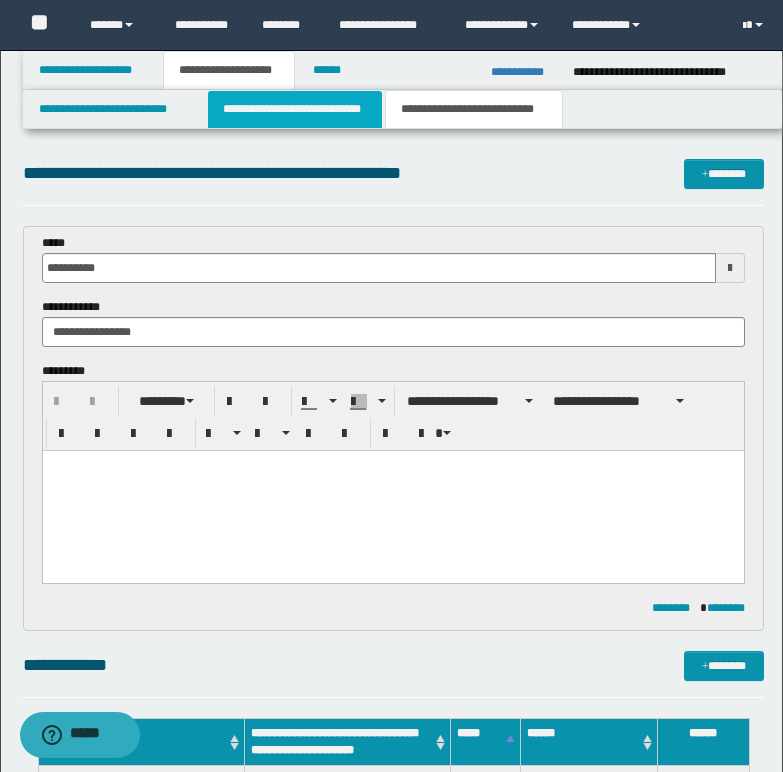 click on "**********" at bounding box center (295, 109) 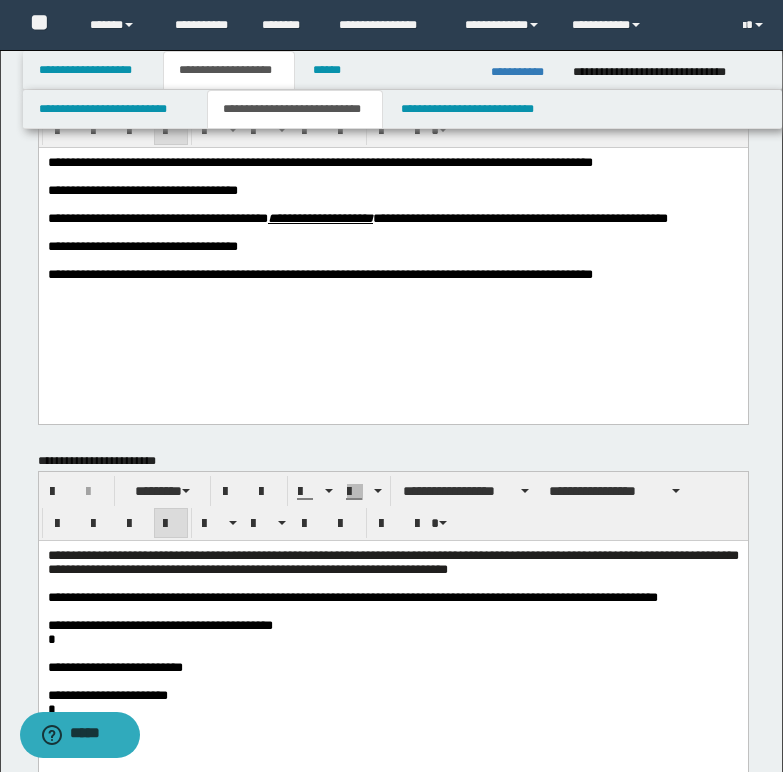 scroll, scrollTop: 0, scrollLeft: 0, axis: both 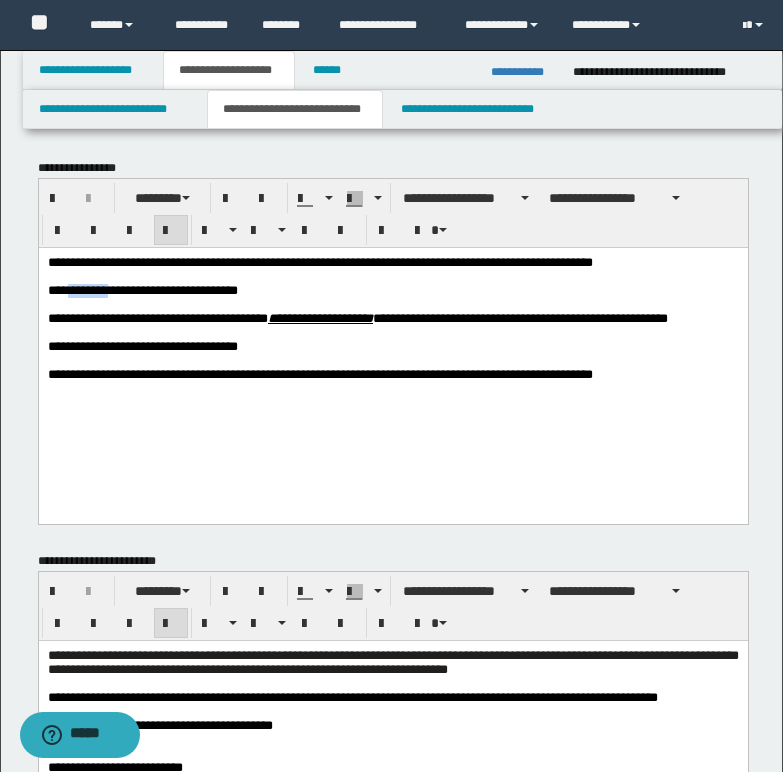 drag, startPoint x: 68, startPoint y: 292, endPoint x: 125, endPoint y: 289, distance: 57.07889 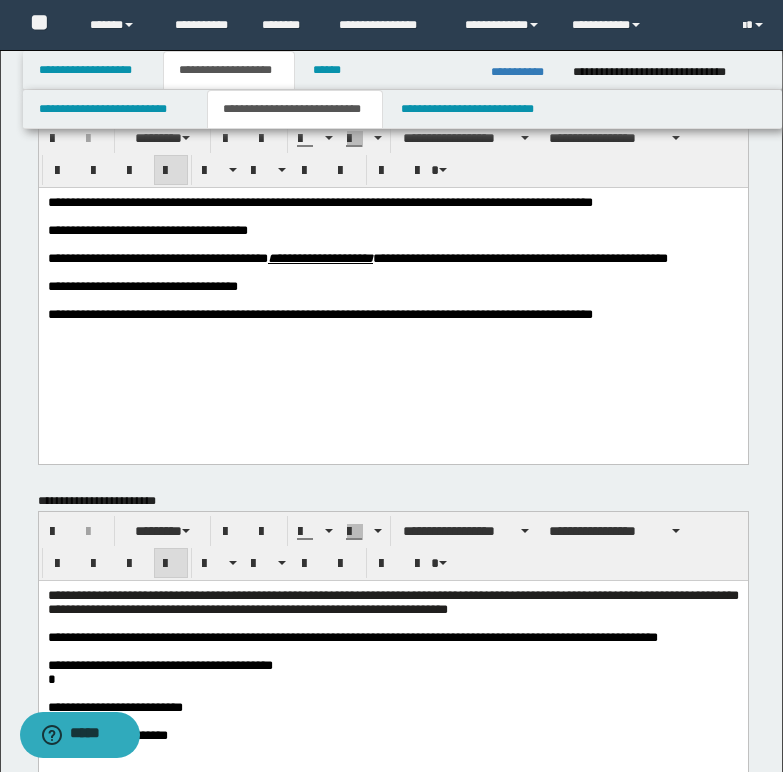 scroll, scrollTop: 200, scrollLeft: 0, axis: vertical 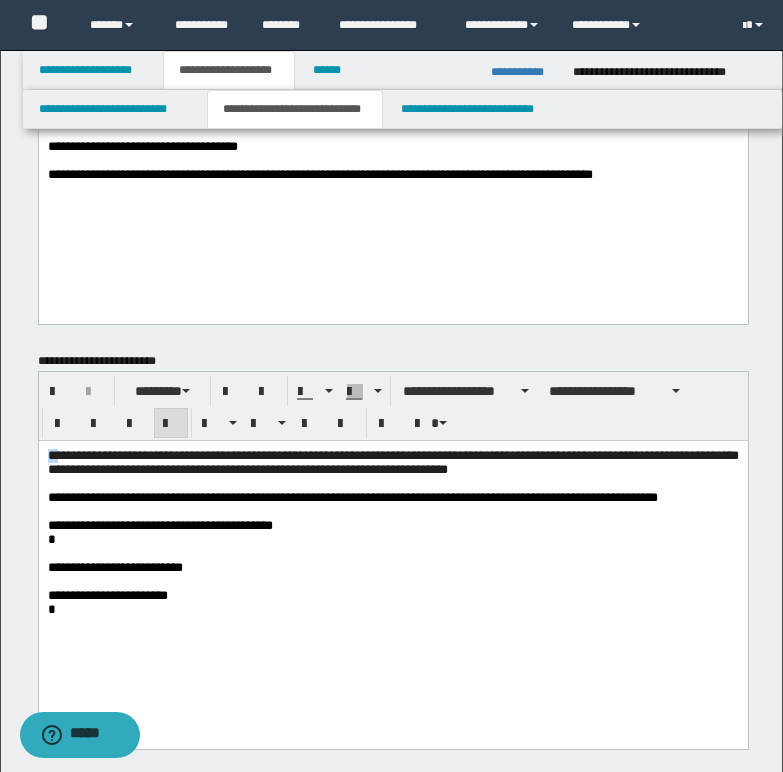 drag, startPoint x: 47, startPoint y: 452, endPoint x: 59, endPoint y: 454, distance: 12.165525 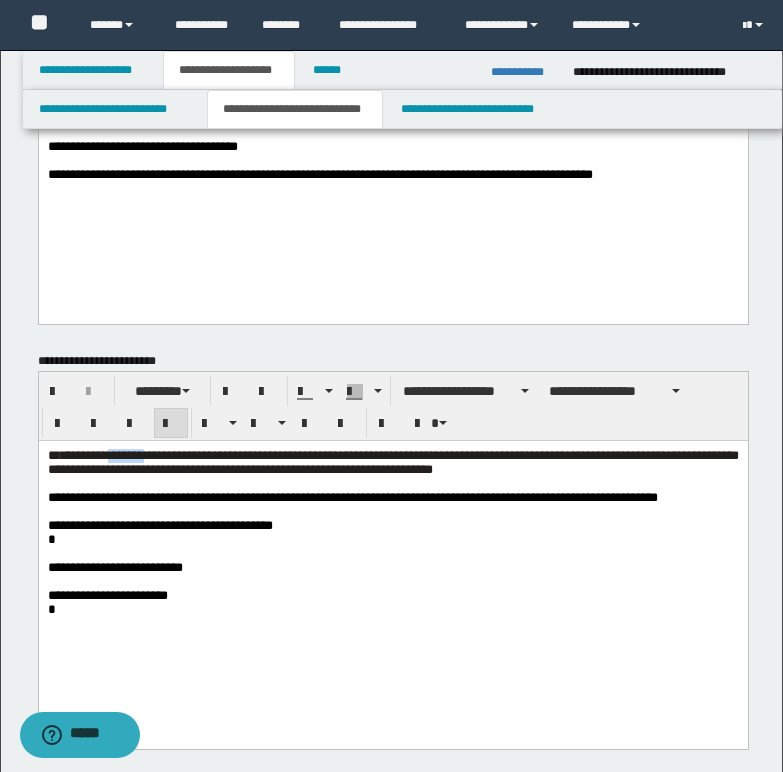 drag, startPoint x: 112, startPoint y: 454, endPoint x: 176, endPoint y: 447, distance: 64.381676 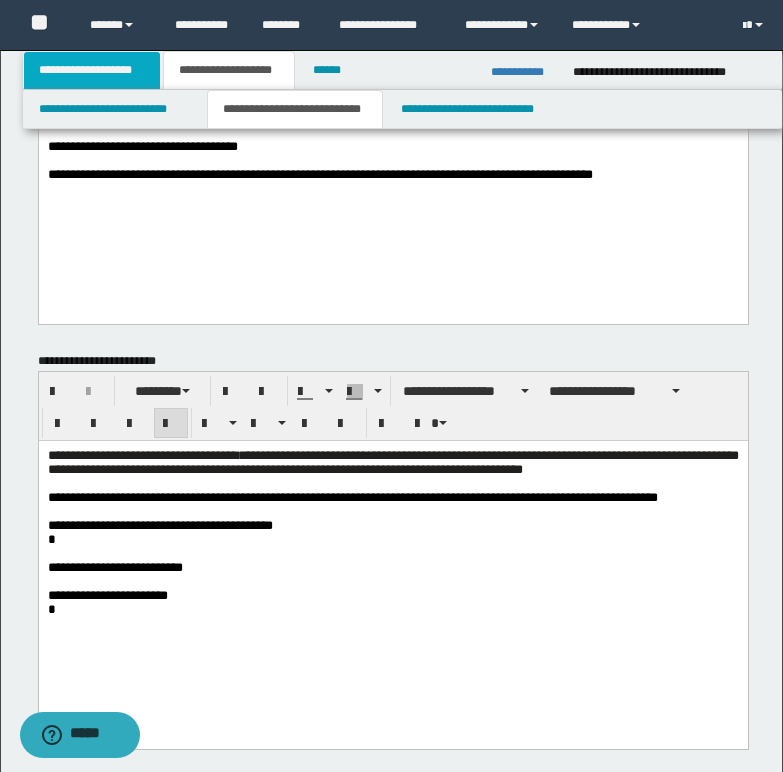 click on "**********" at bounding box center (92, 70) 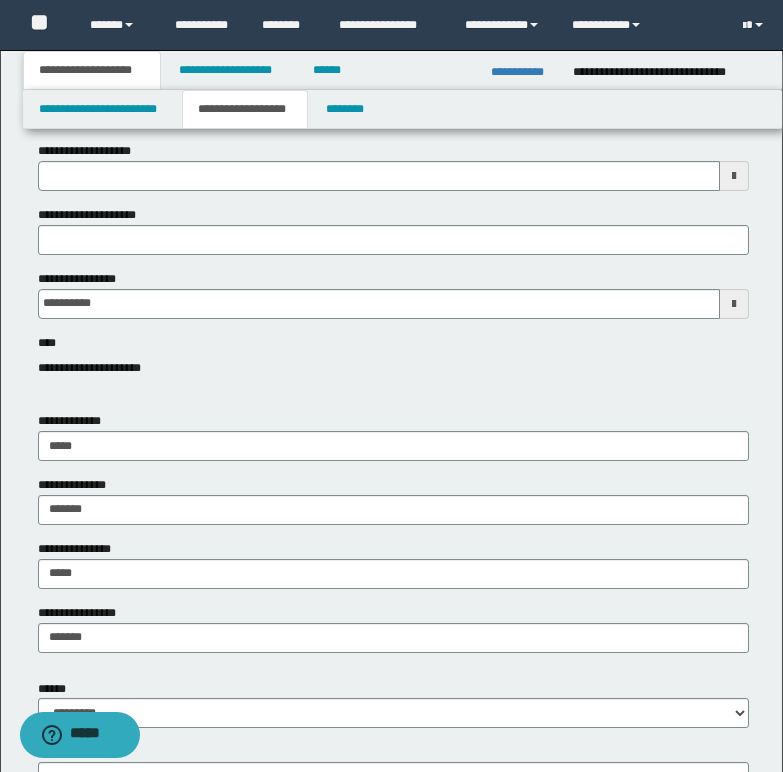 type 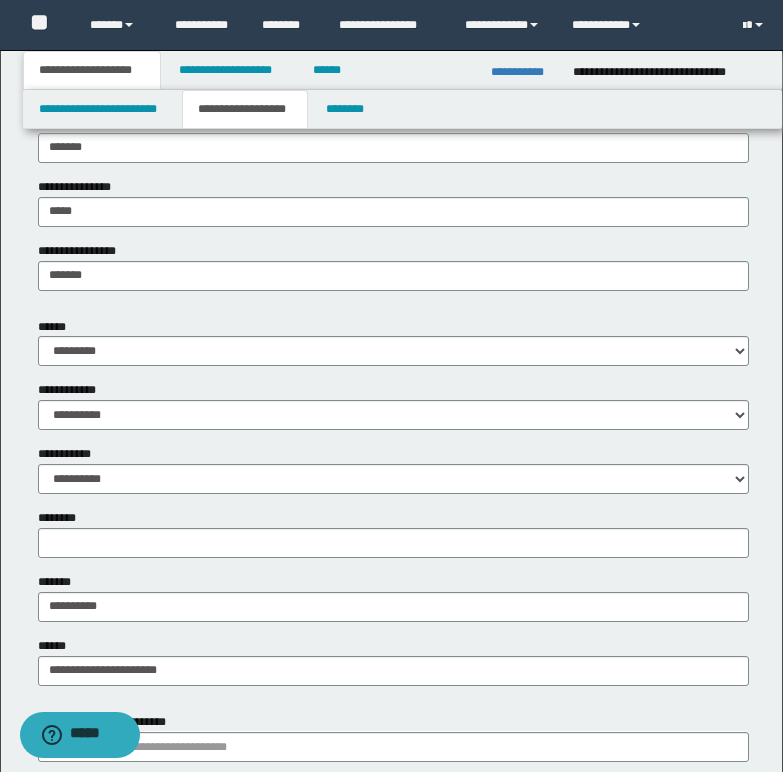 scroll, scrollTop: 600, scrollLeft: 0, axis: vertical 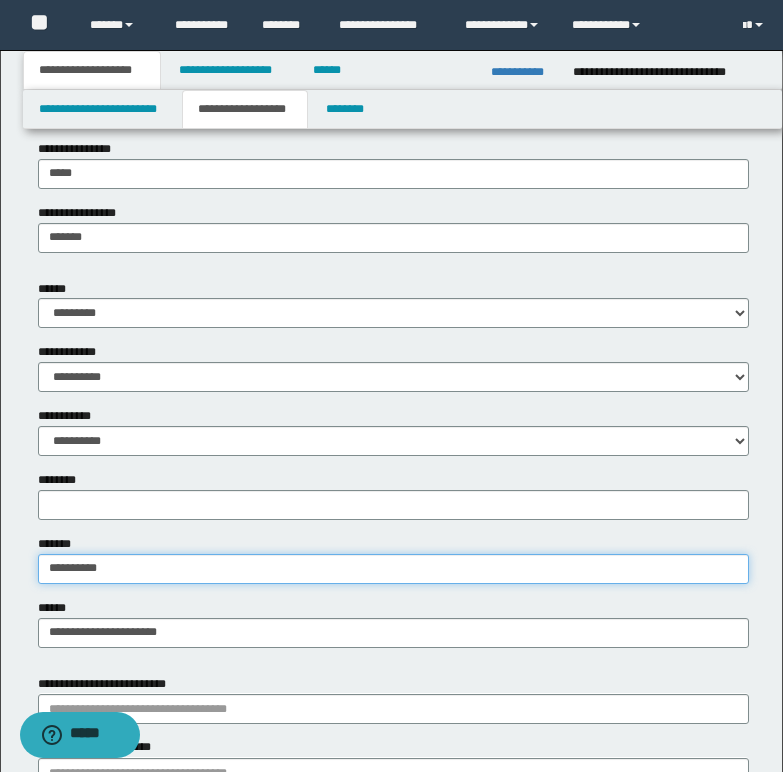 drag, startPoint x: 45, startPoint y: 566, endPoint x: 164, endPoint y: 568, distance: 119.01681 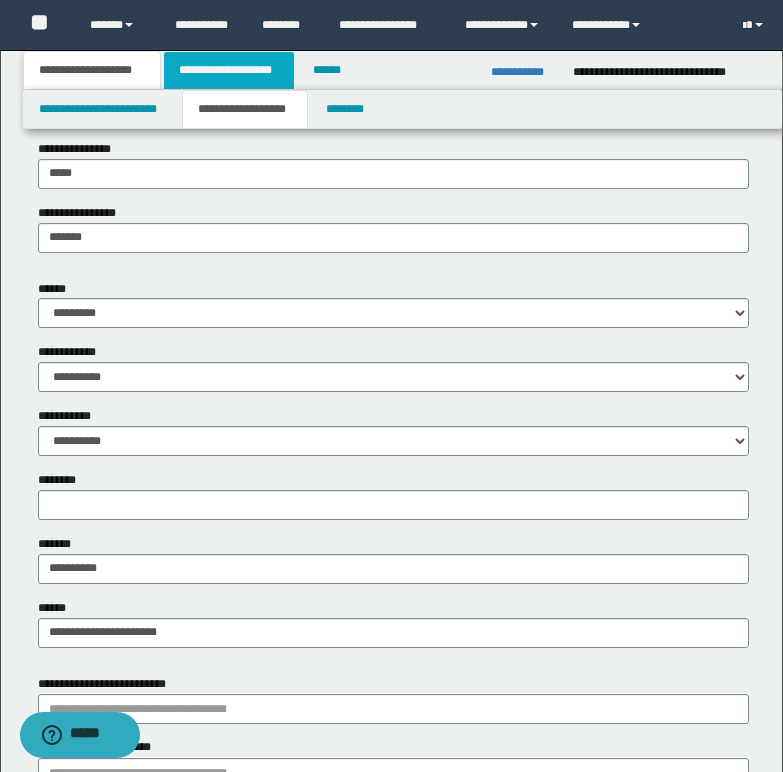 click on "**********" at bounding box center (229, 70) 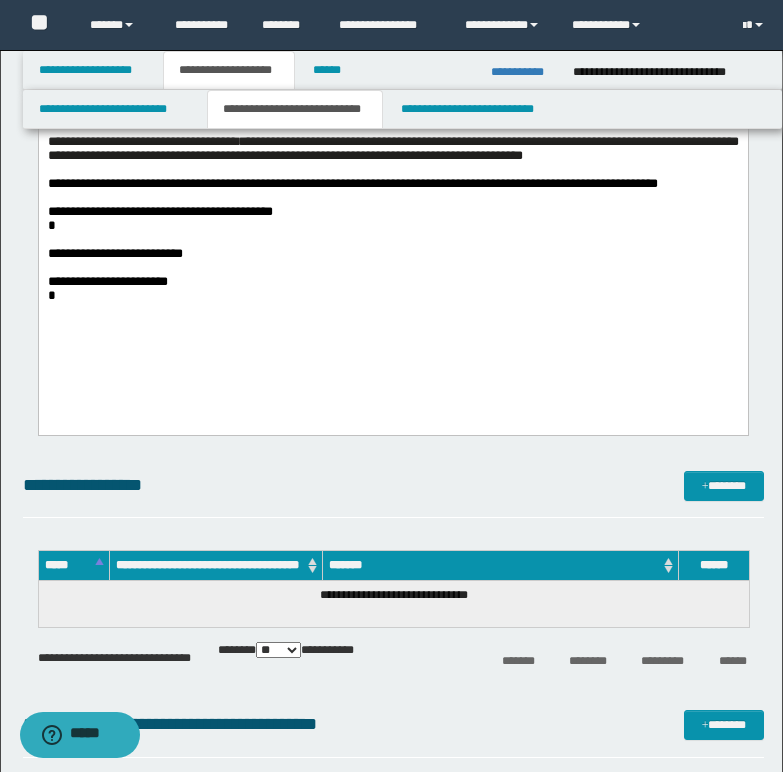 scroll, scrollTop: 400, scrollLeft: 0, axis: vertical 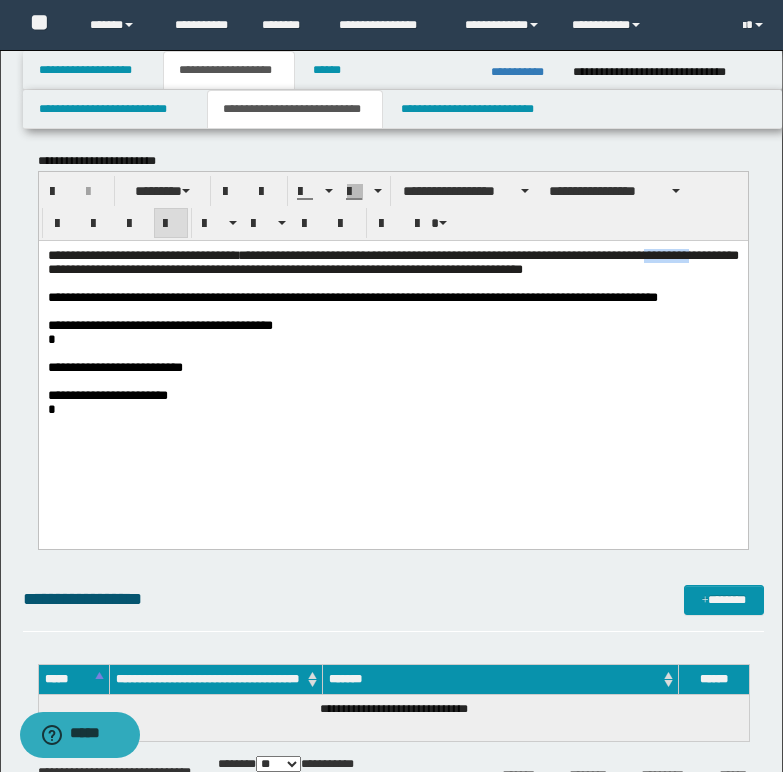 drag, startPoint x: 94, startPoint y: 273, endPoint x: 155, endPoint y: 271, distance: 61.03278 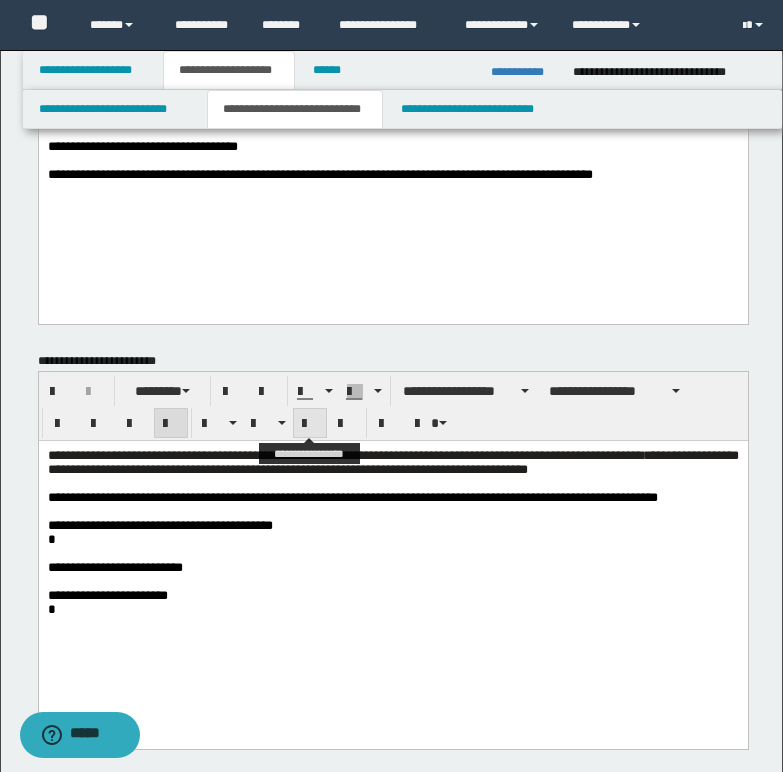 scroll, scrollTop: 0, scrollLeft: 0, axis: both 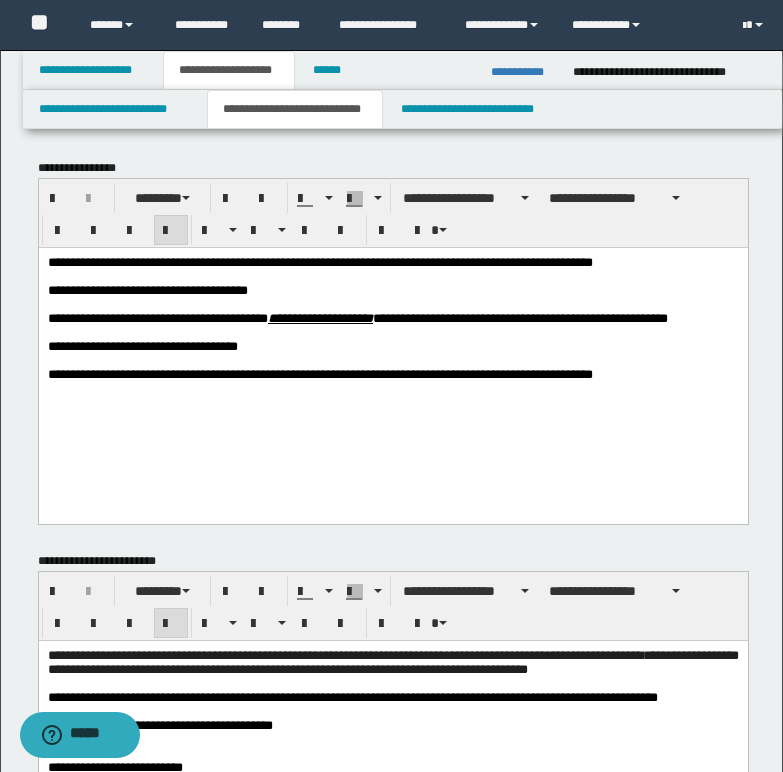 click on "**********" at bounding box center [357, 317] 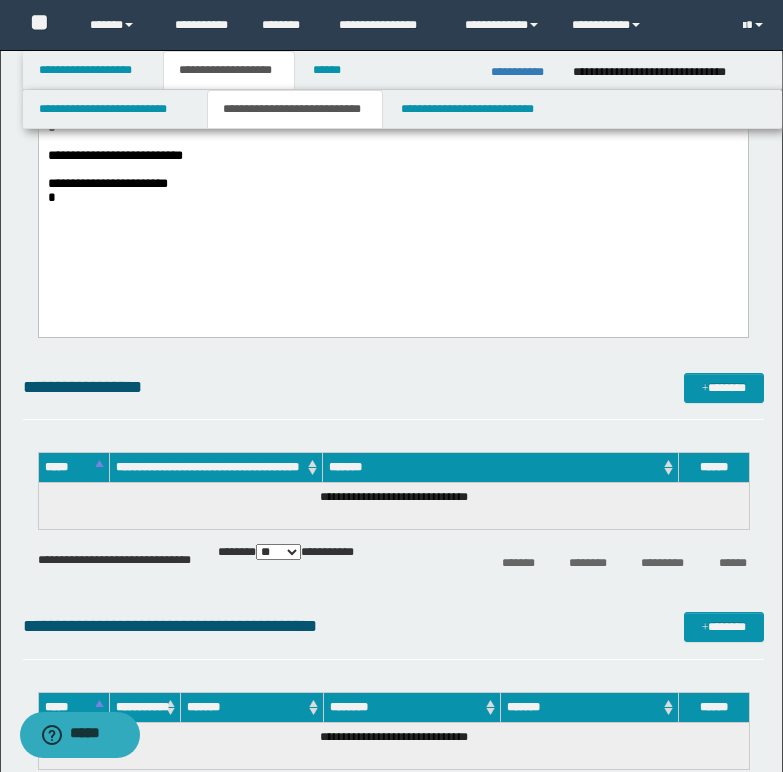 scroll, scrollTop: 800, scrollLeft: 0, axis: vertical 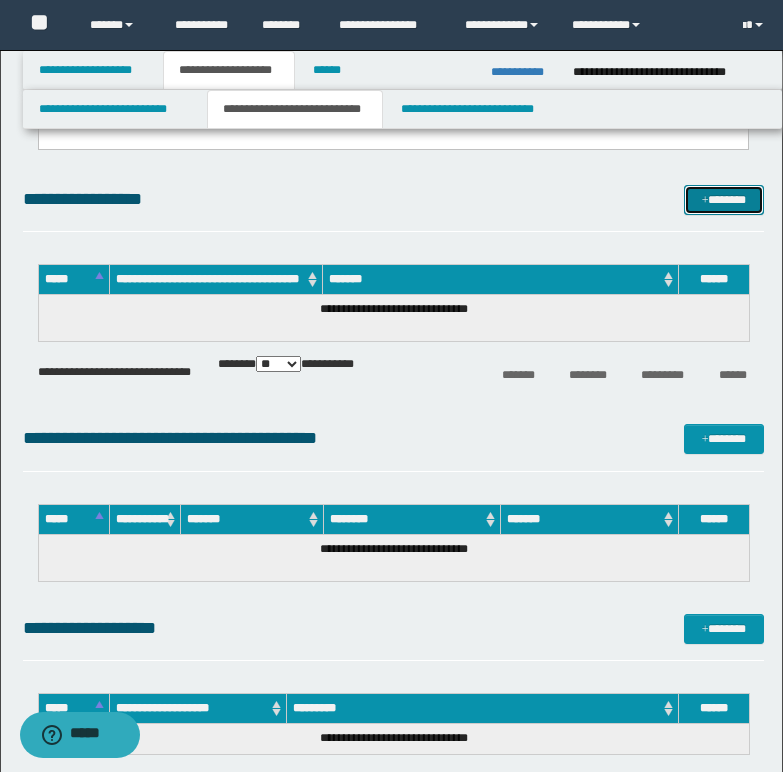 click on "*******" at bounding box center [724, 200] 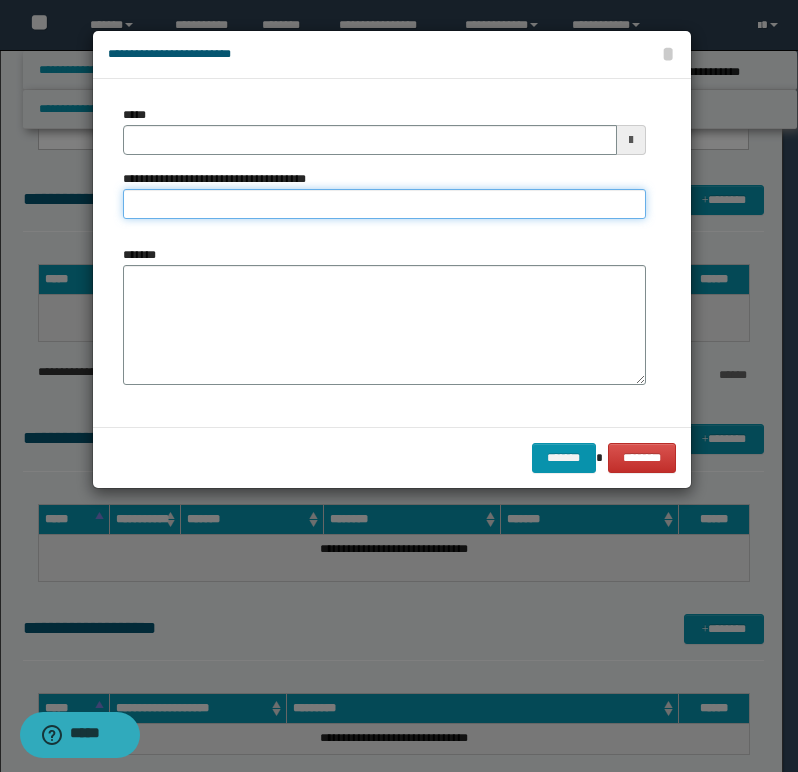 click on "**********" at bounding box center (384, 204) 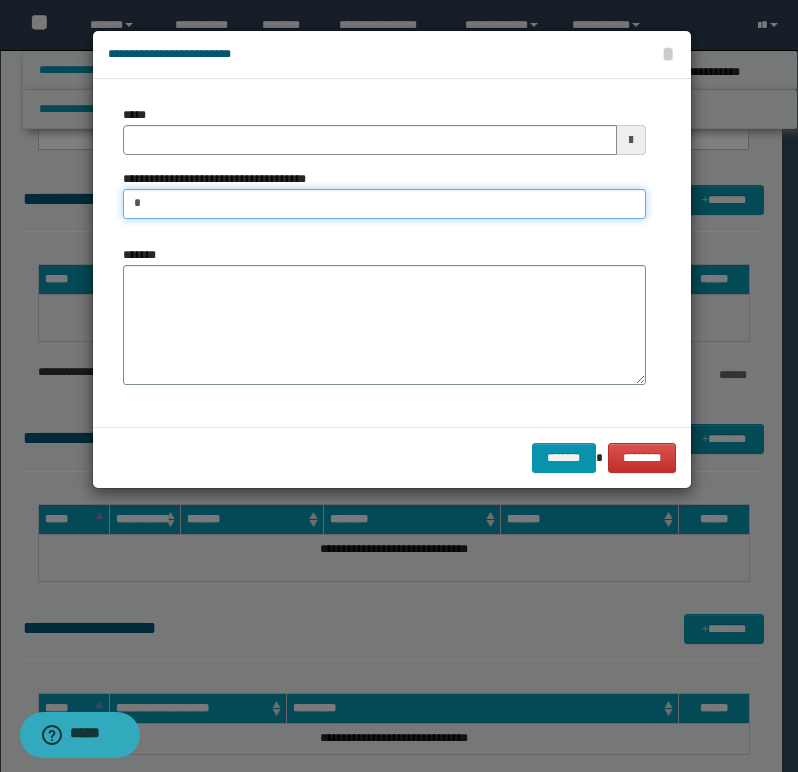 type on "**********" 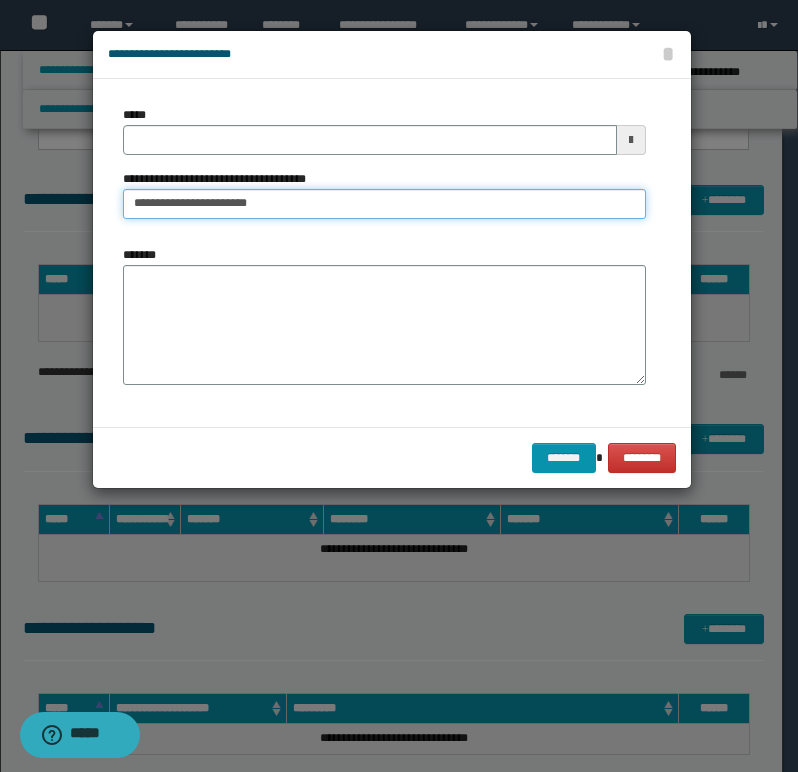 click on "**********" at bounding box center [384, 204] 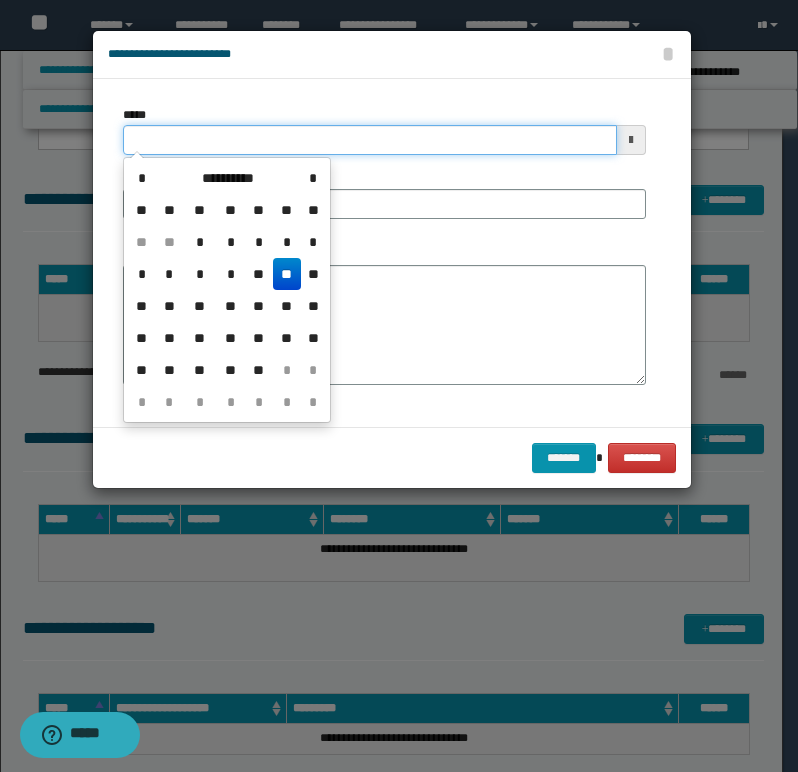 click on "*****" at bounding box center (370, 140) 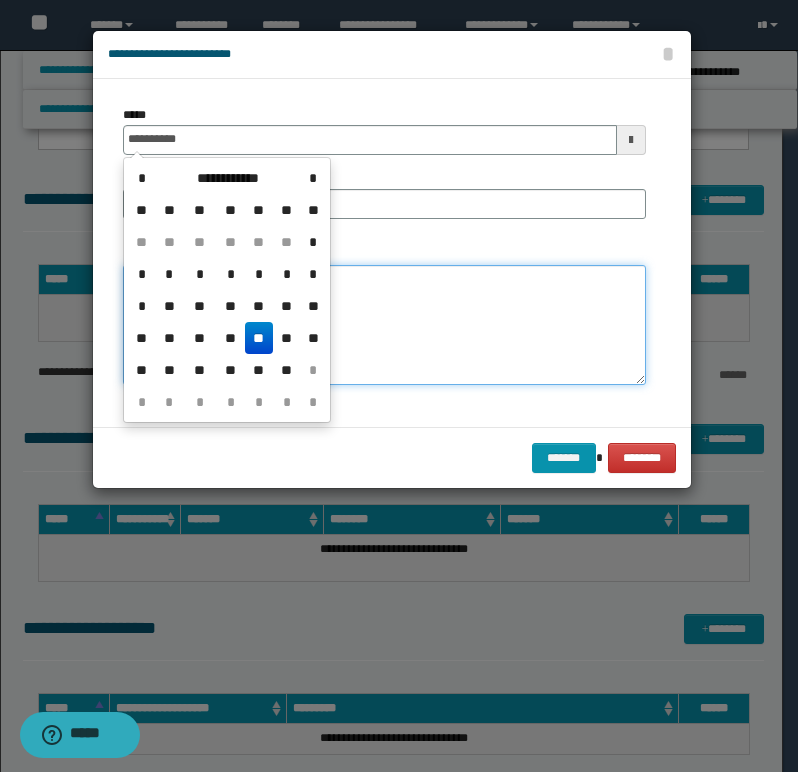 type on "**********" 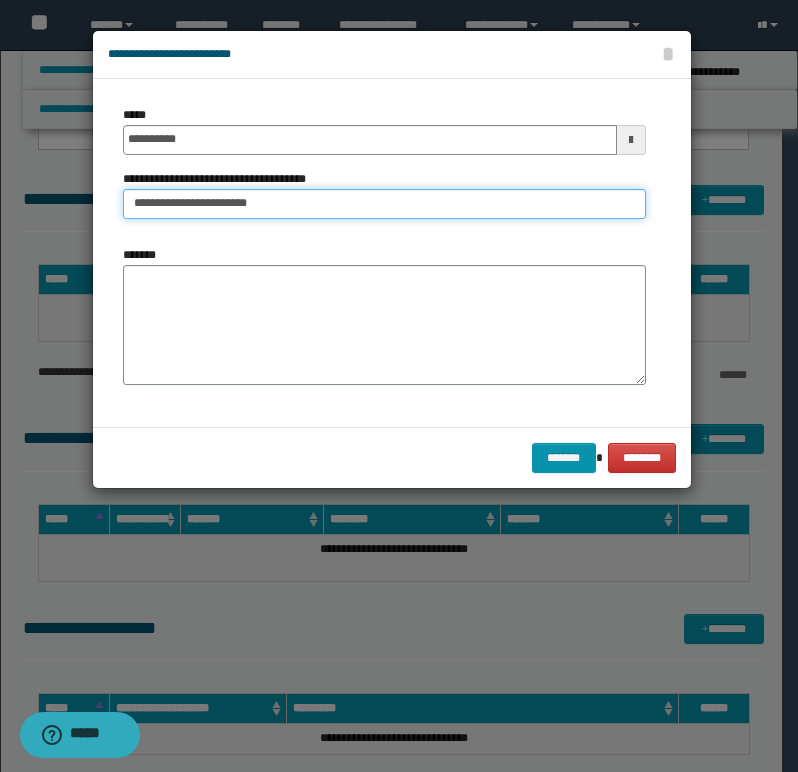 click on "**********" at bounding box center [384, 204] 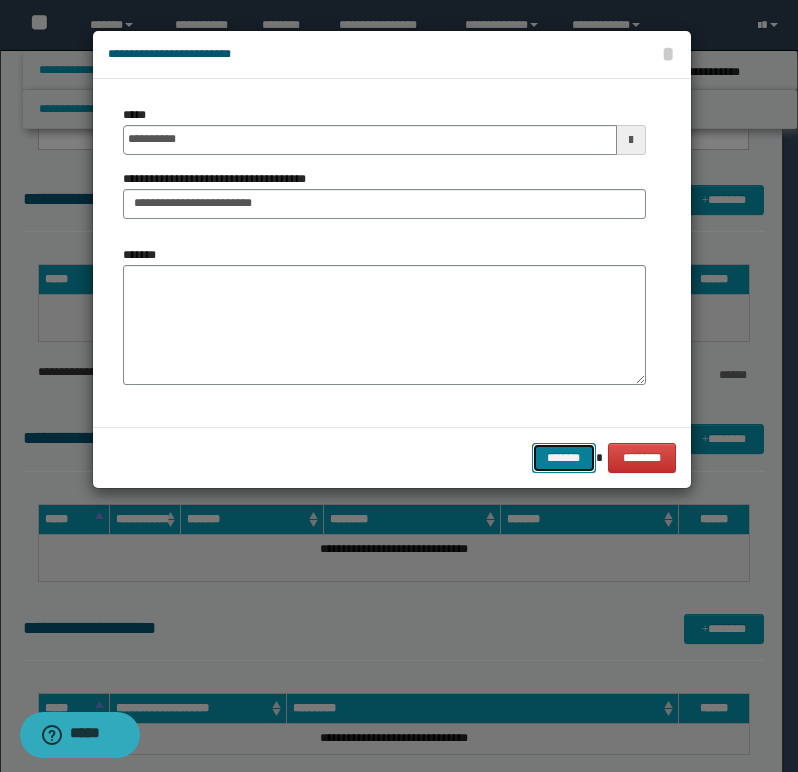click on "*******" at bounding box center [564, 458] 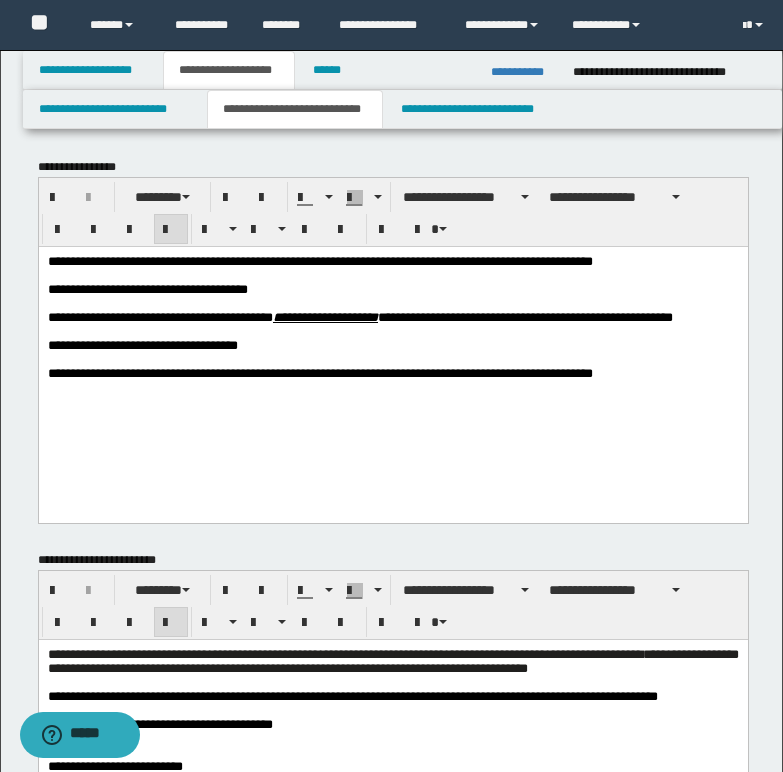 scroll, scrollTop: 0, scrollLeft: 0, axis: both 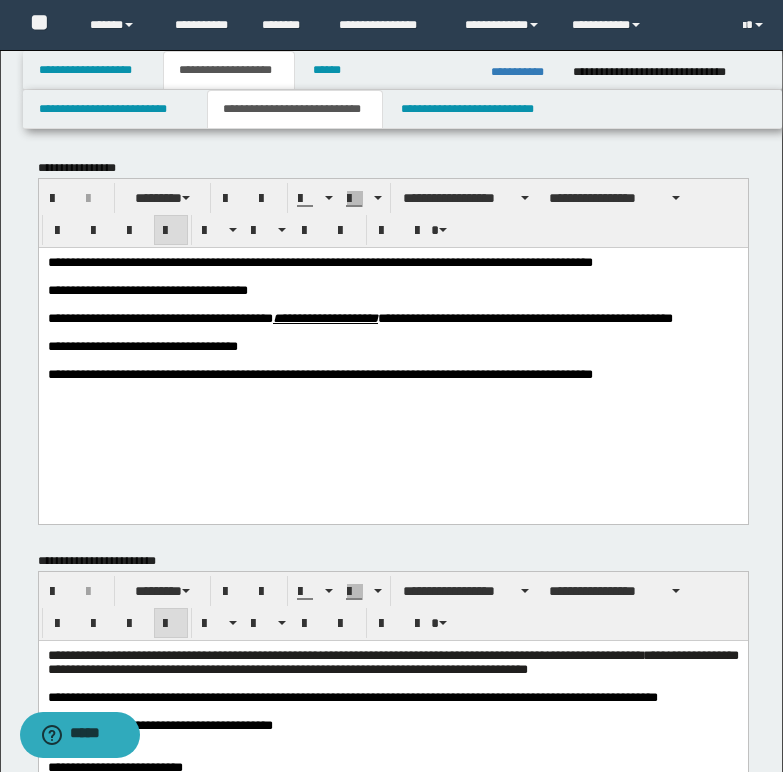 click on "**********" at bounding box center (319, 373) 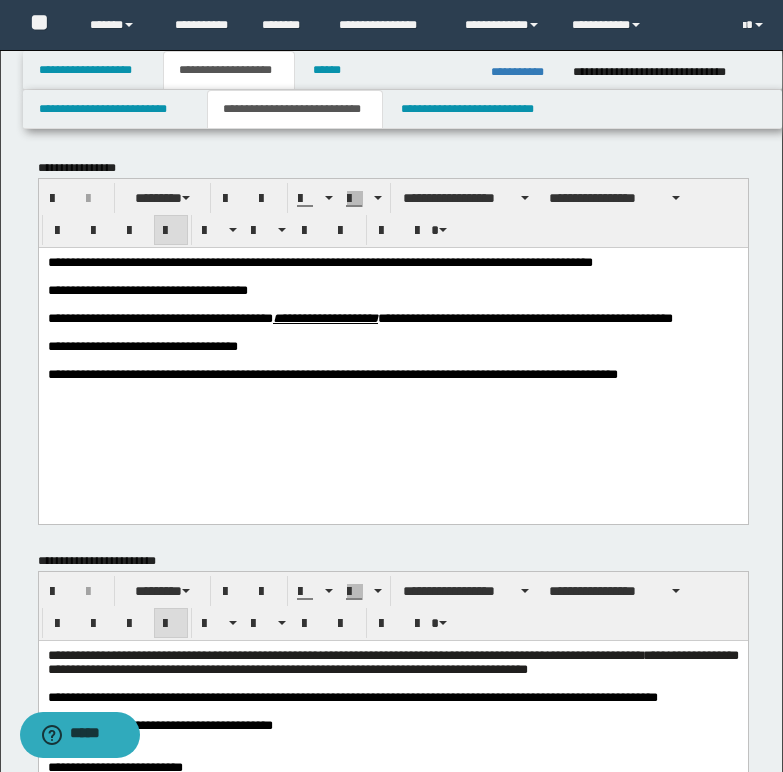 click on "**********" at bounding box center [392, 374] 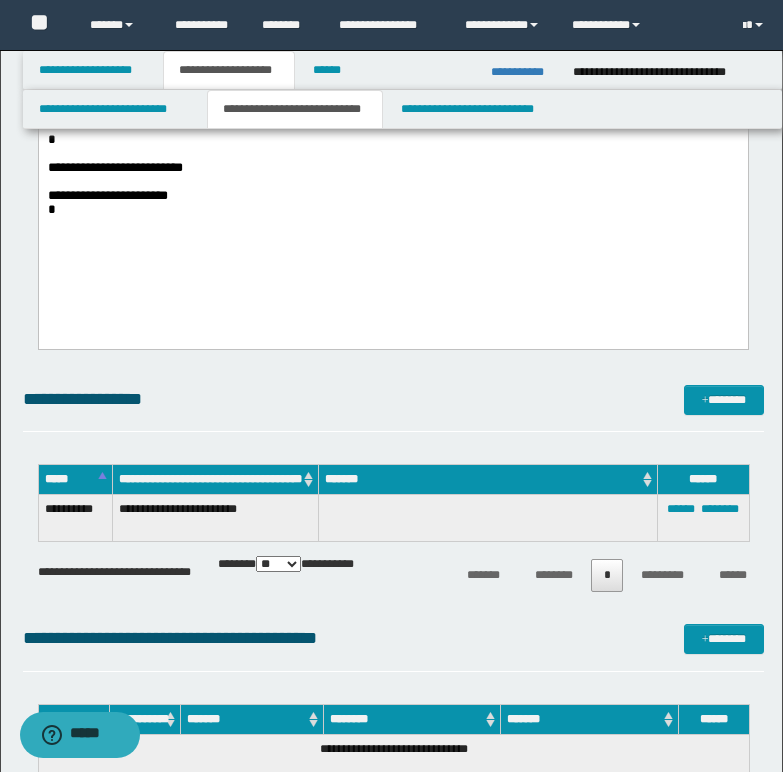 scroll, scrollTop: 700, scrollLeft: 0, axis: vertical 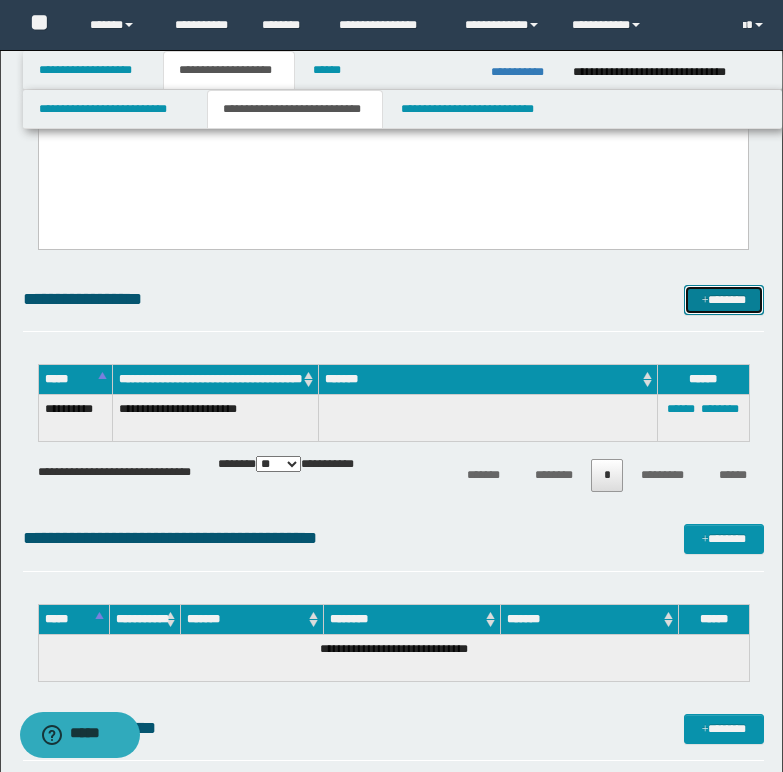 click on "*******" at bounding box center (724, 300) 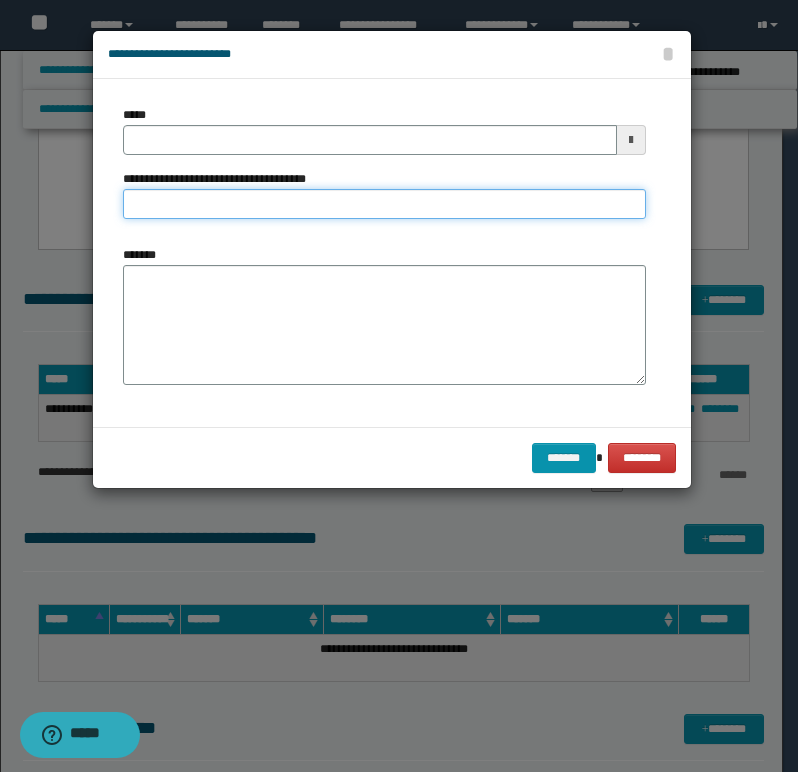 click on "**********" at bounding box center [384, 204] 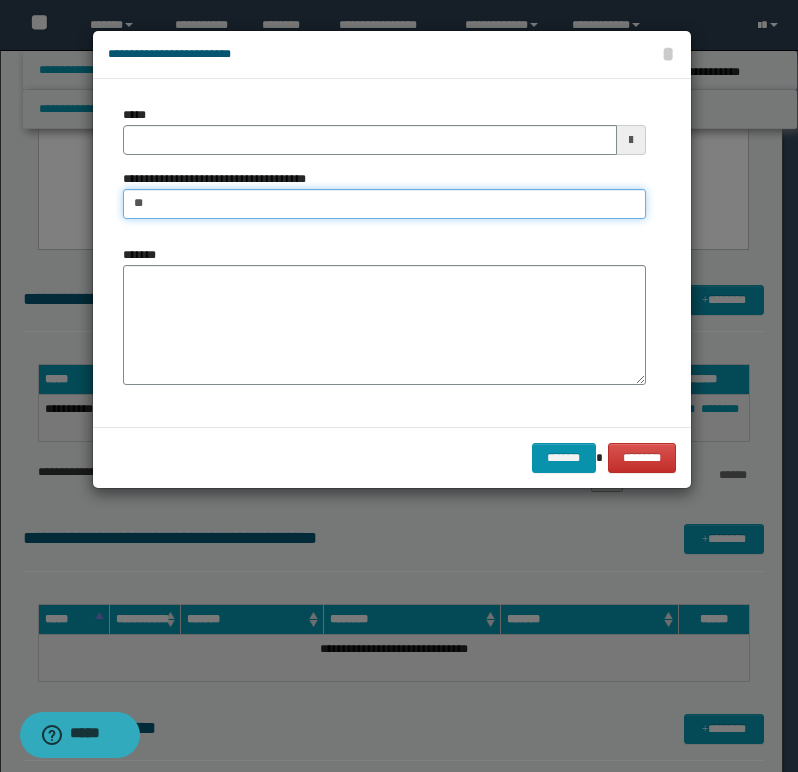 type on "**********" 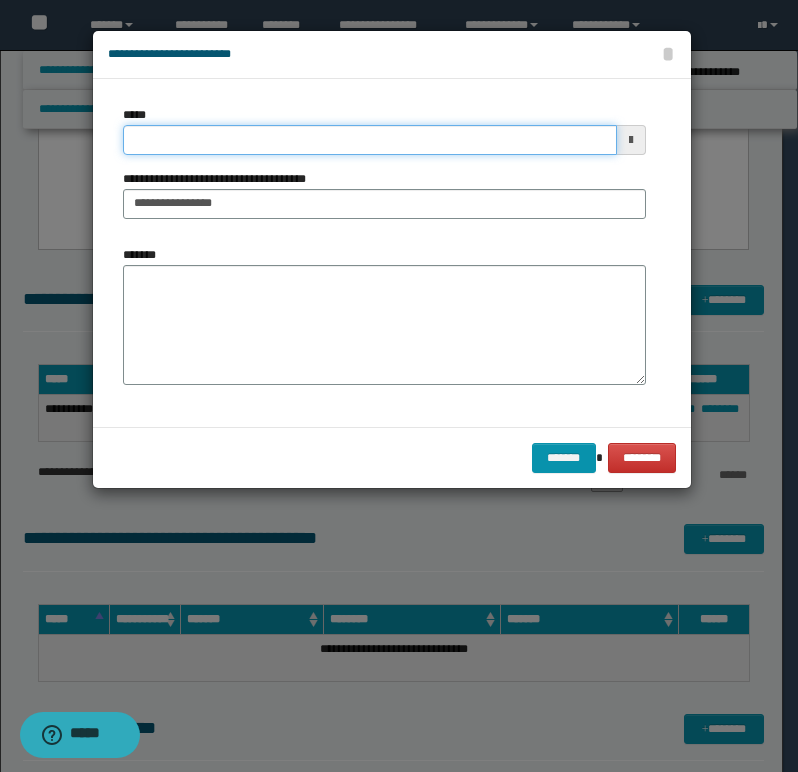 click on "*****" at bounding box center [370, 140] 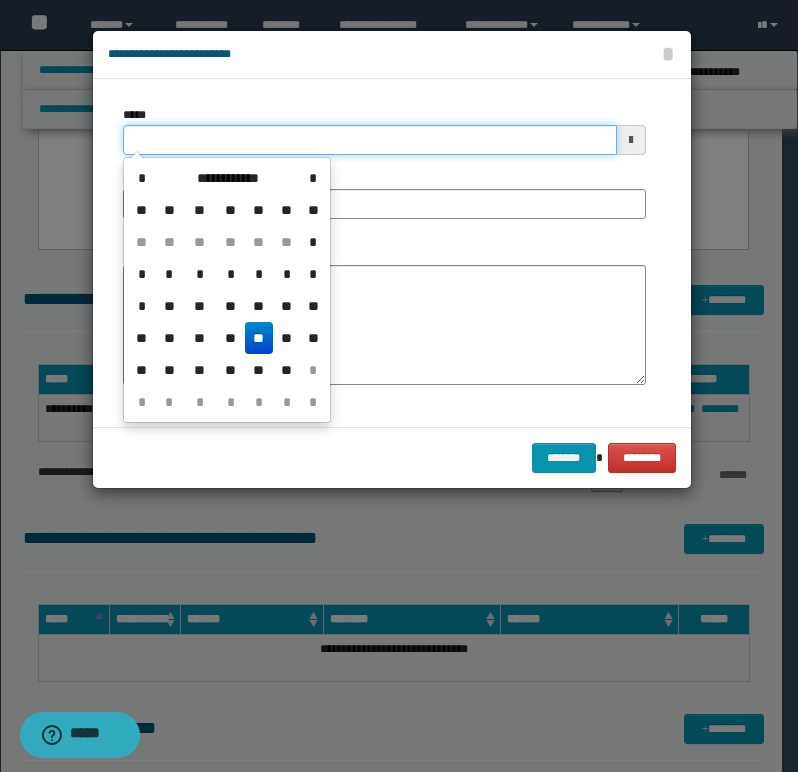 click on "*****" at bounding box center [370, 140] 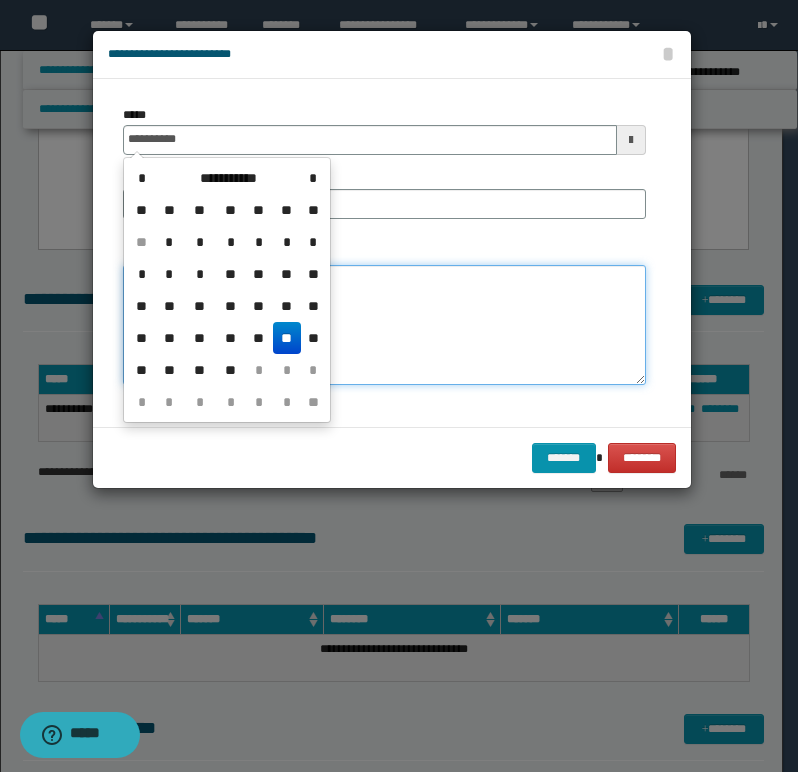 type on "**********" 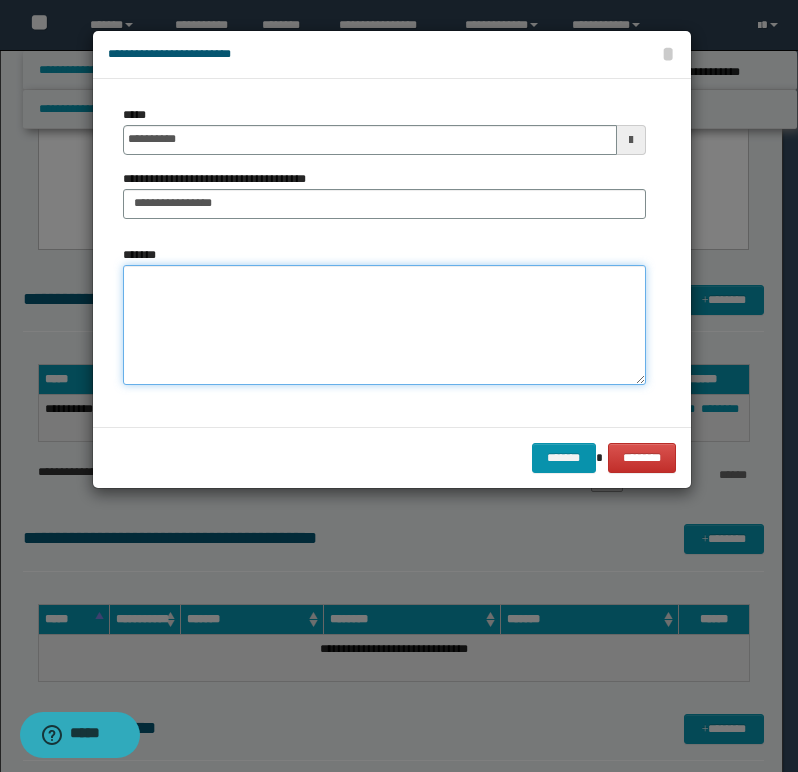 click on "*******" at bounding box center [384, 325] 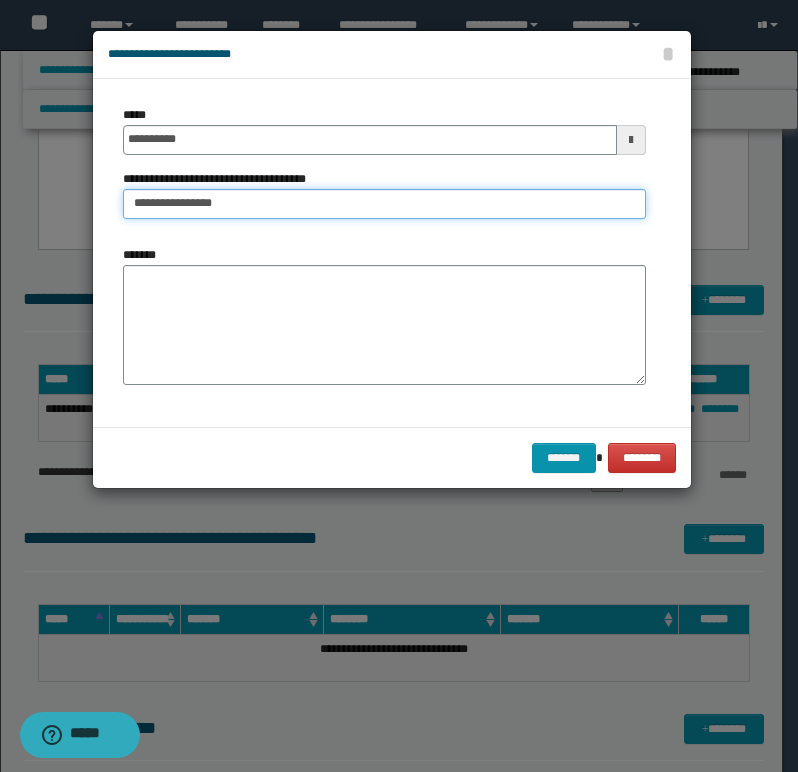 click on "**********" at bounding box center [384, 204] 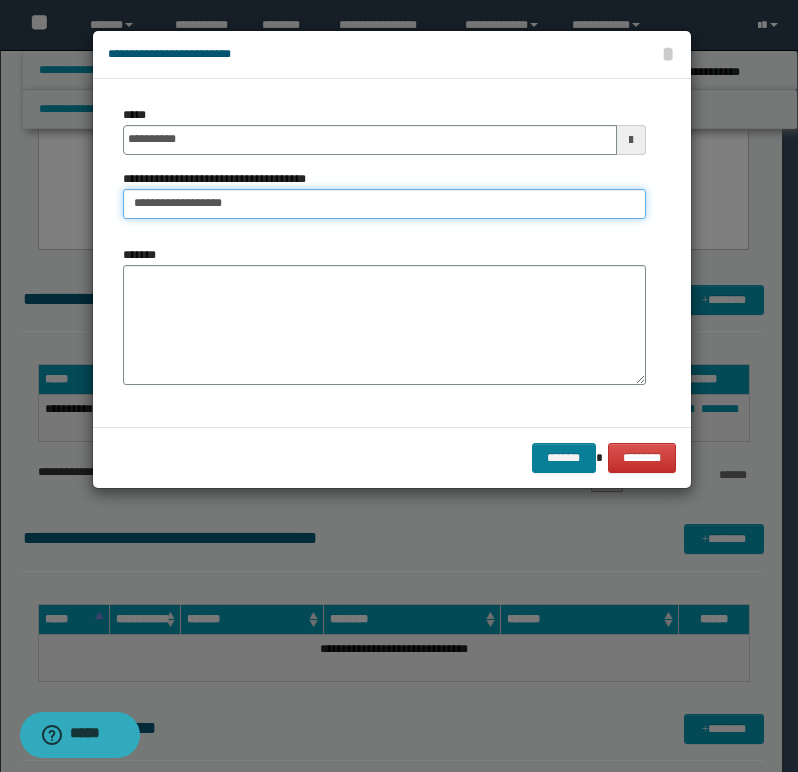 type on "**********" 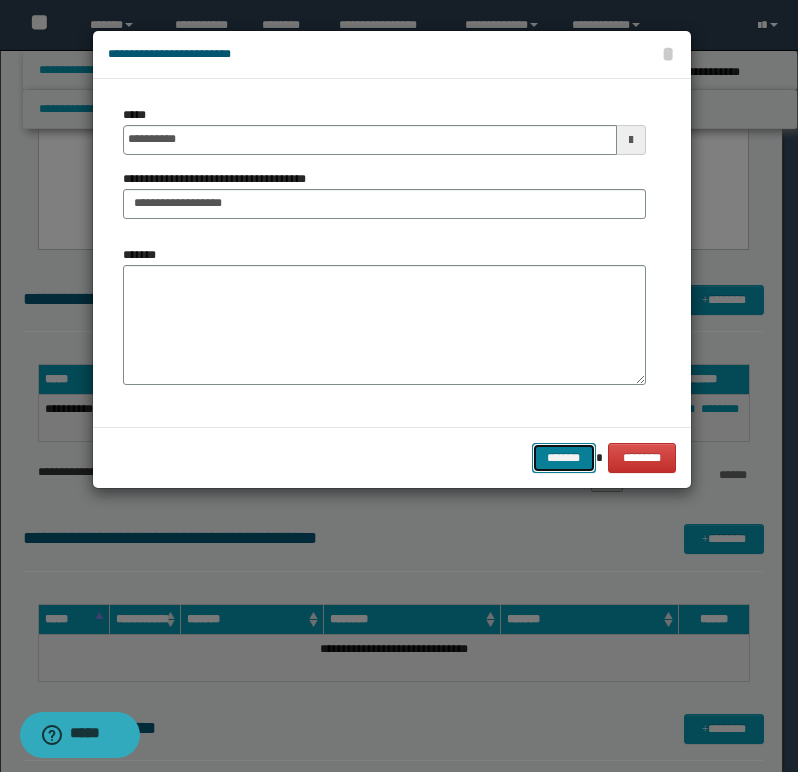 click on "*******" at bounding box center [564, 458] 